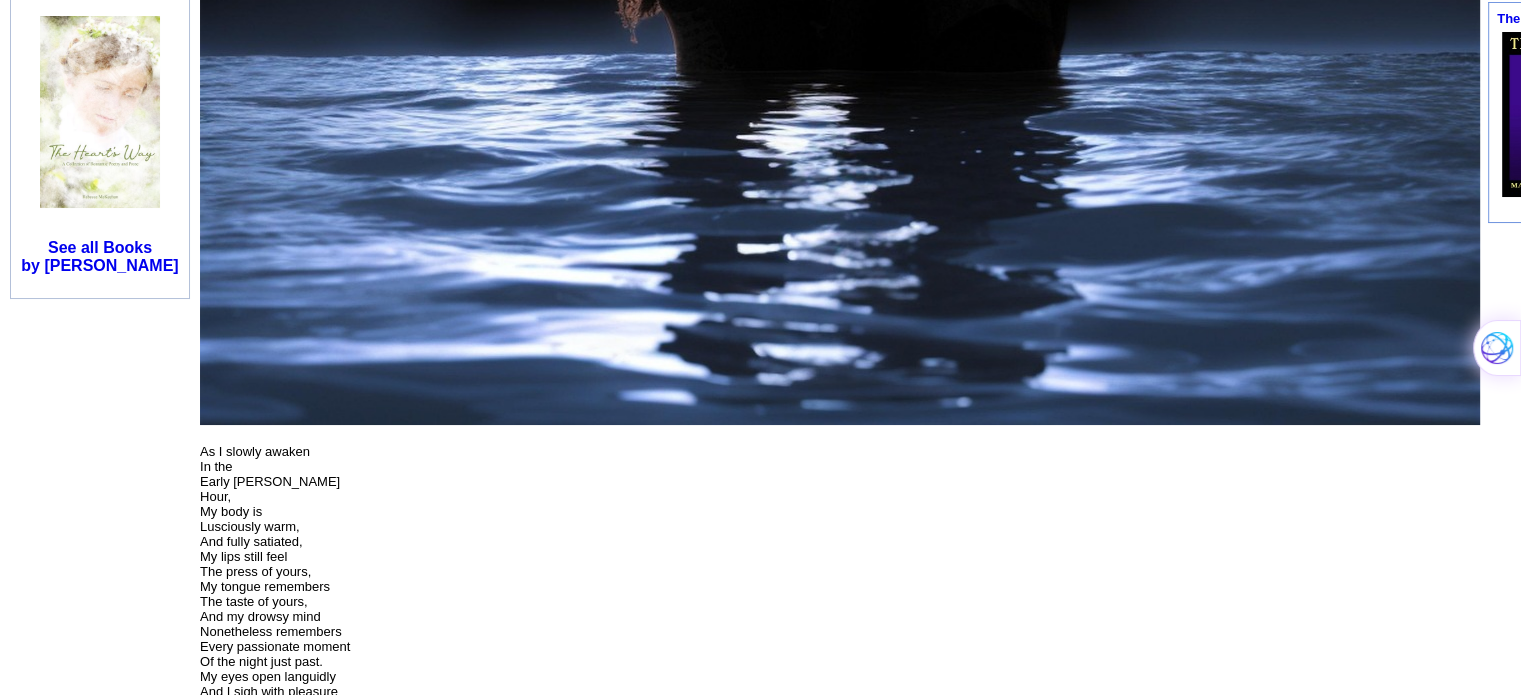 scroll, scrollTop: 1300, scrollLeft: 0, axis: vertical 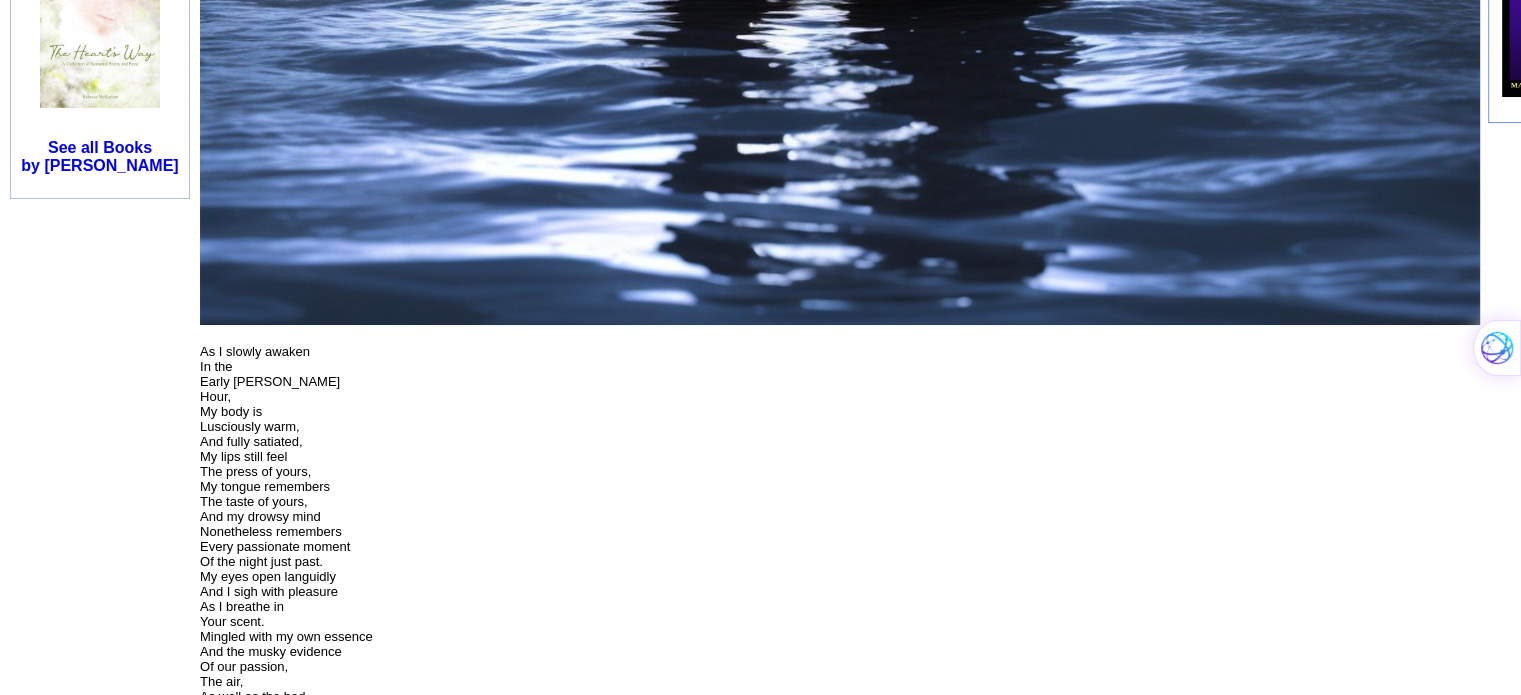 click at bounding box center [840, 1359] 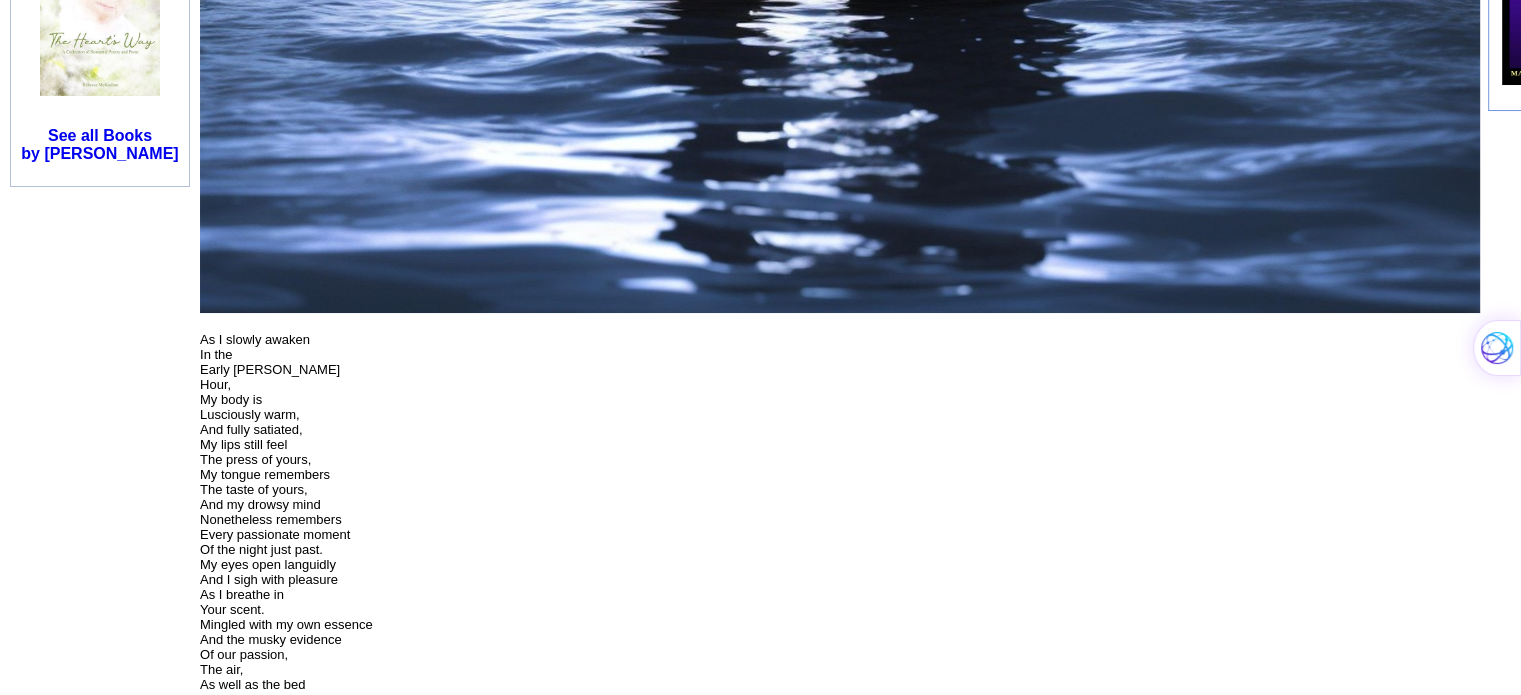 scroll, scrollTop: 1400, scrollLeft: 0, axis: vertical 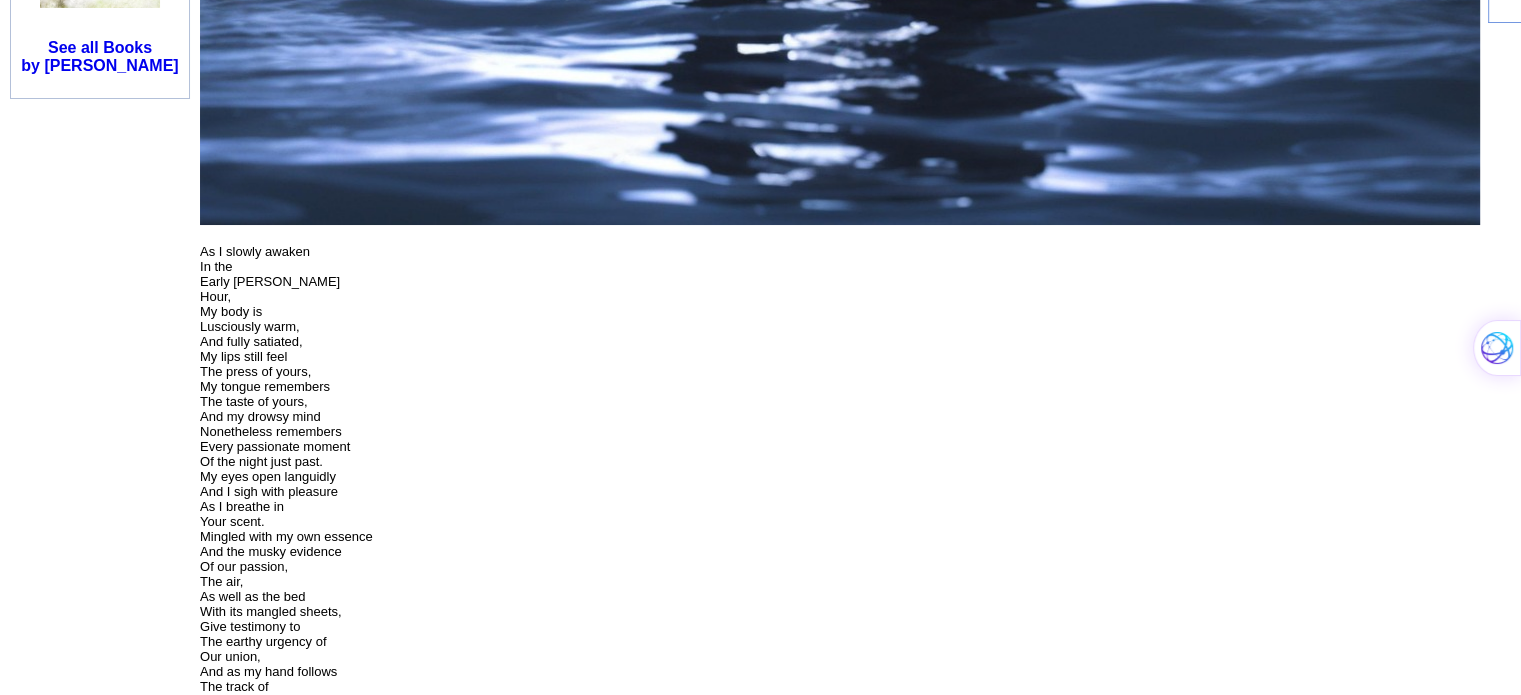 click at bounding box center [840, 1259] 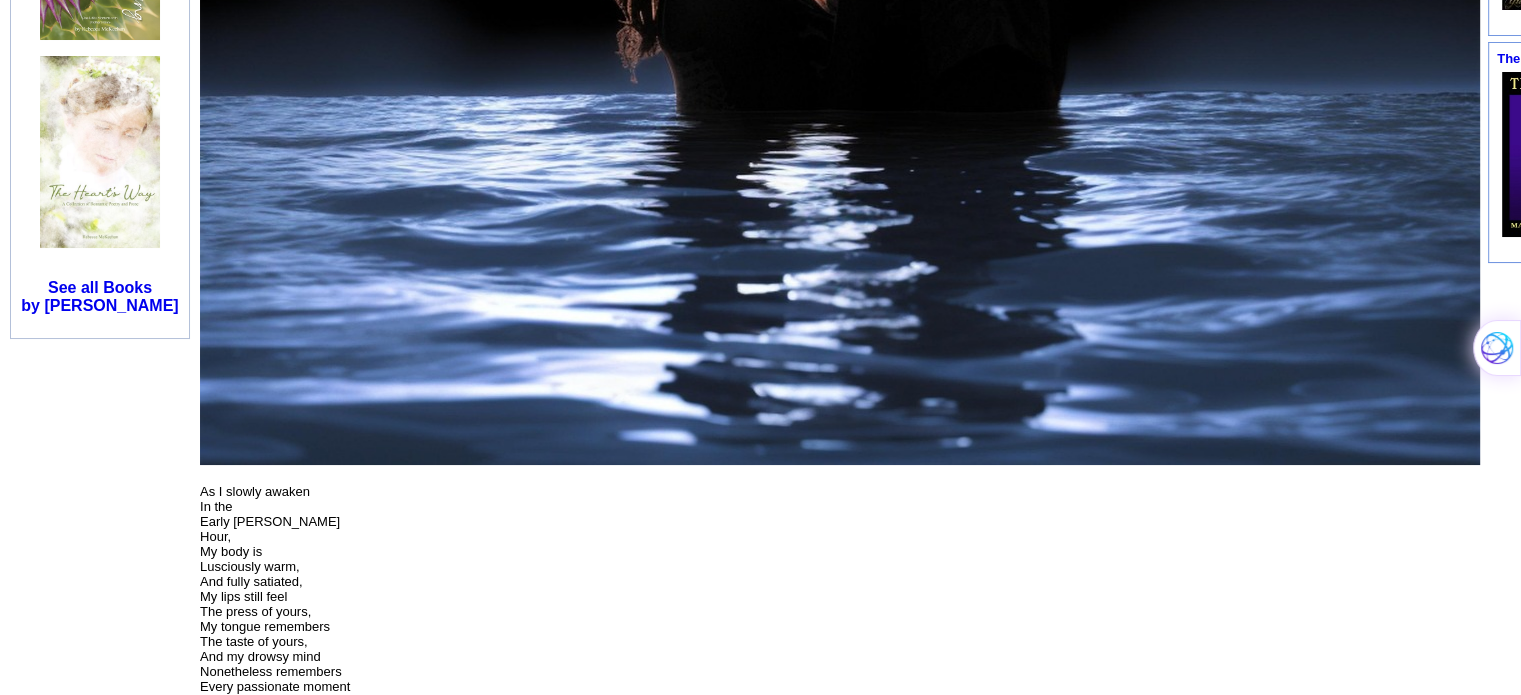 scroll, scrollTop: 1300, scrollLeft: 0, axis: vertical 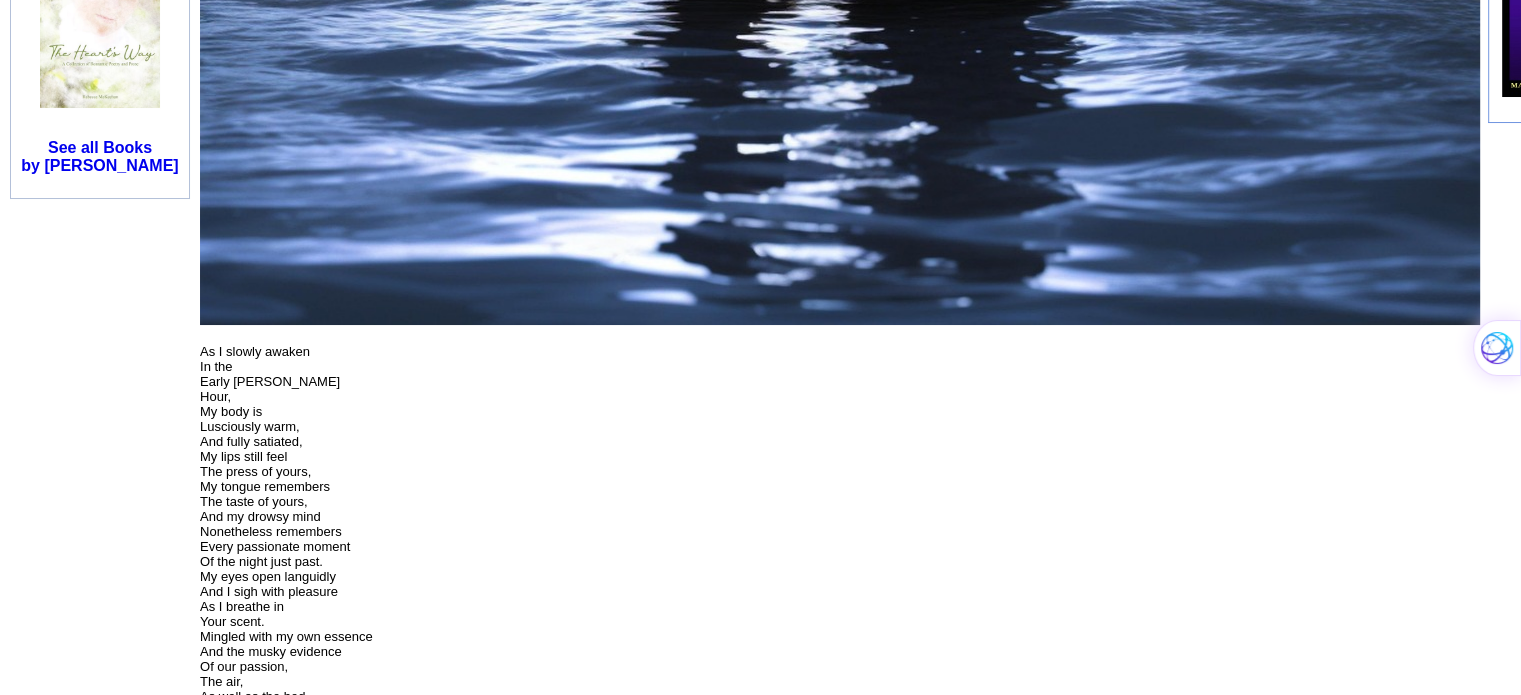 click on "**********" at bounding box center (840, 1359) 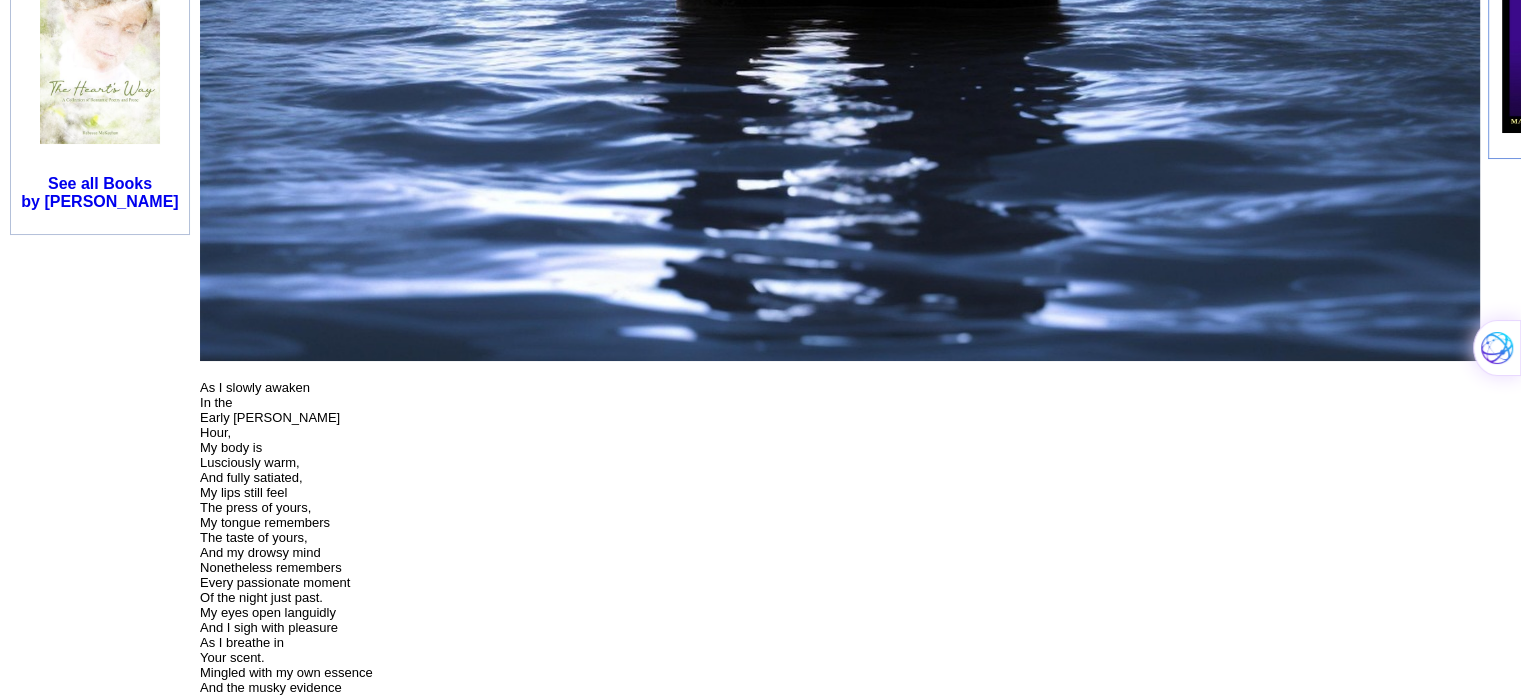 scroll, scrollTop: 1300, scrollLeft: 0, axis: vertical 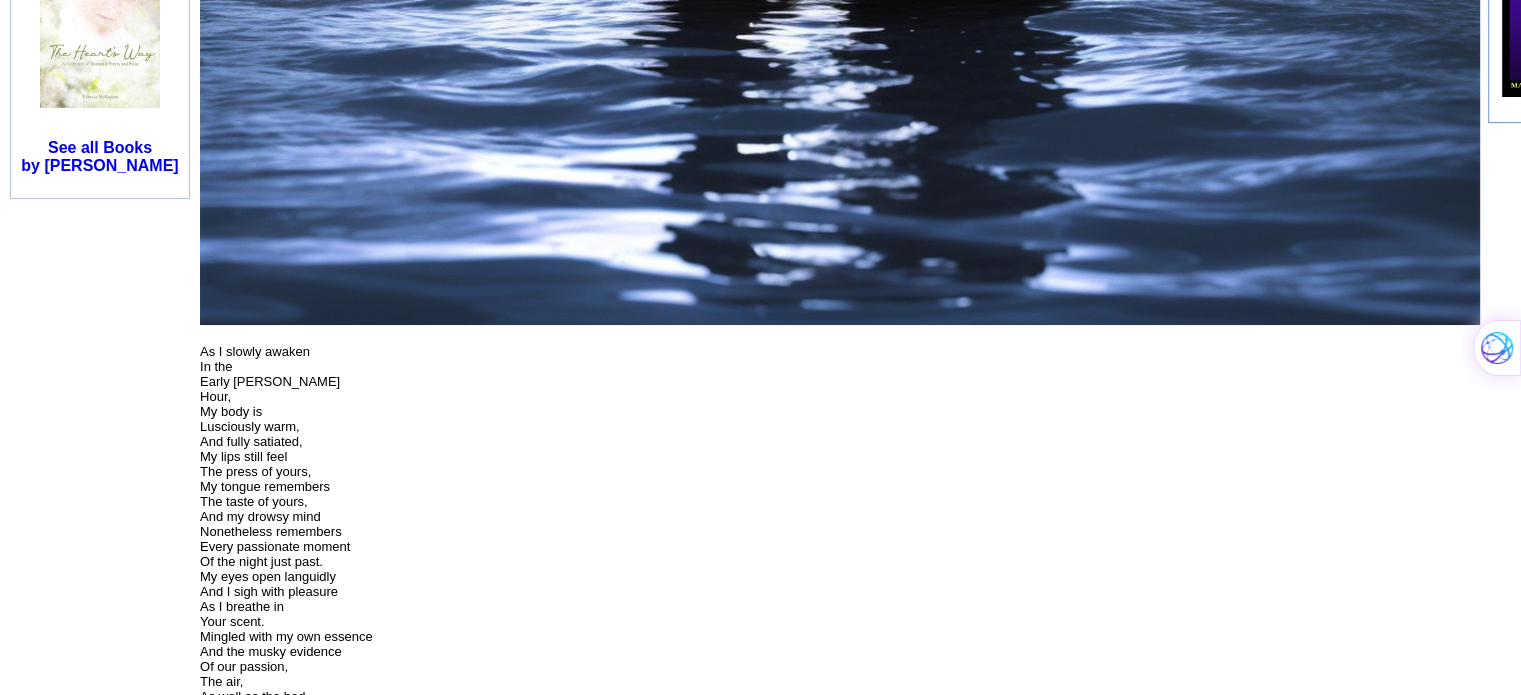 click on "**********" at bounding box center (840, 1359) 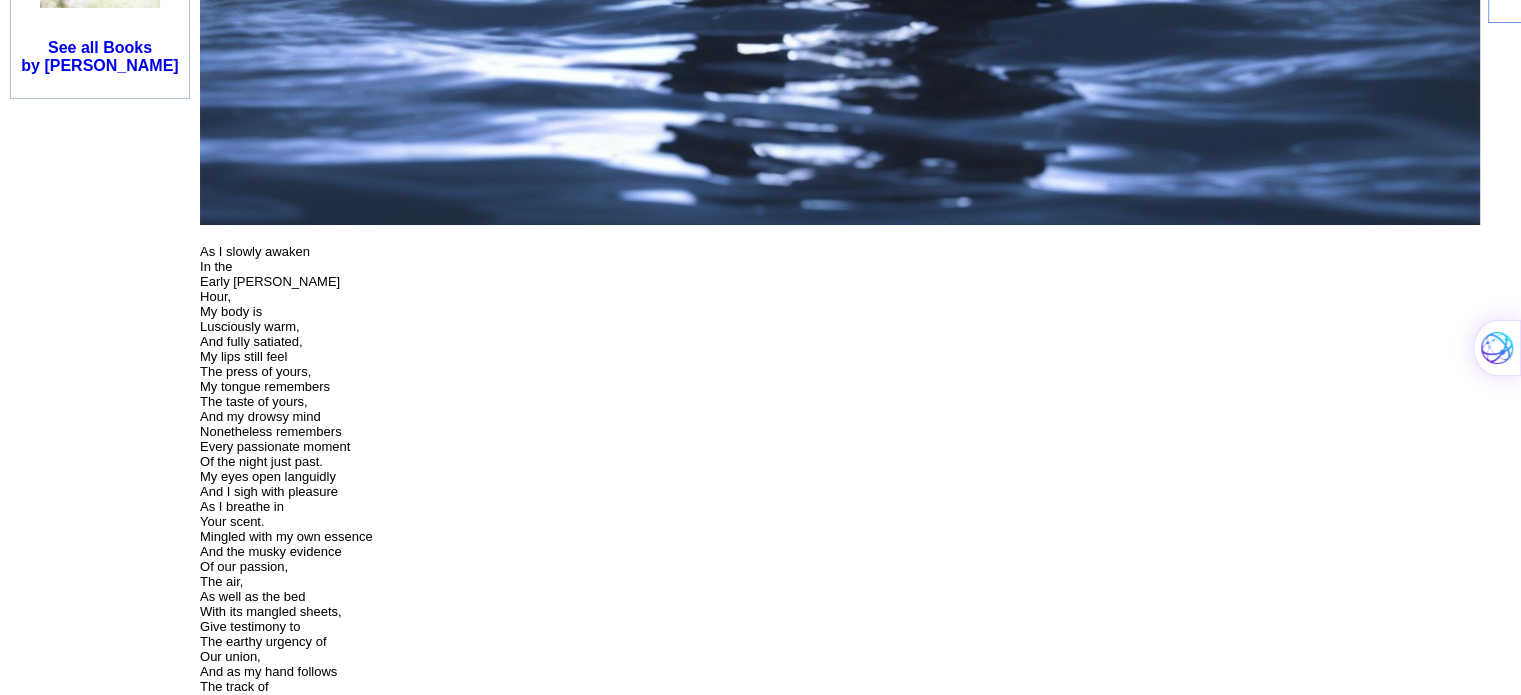 click on "**********" at bounding box center (840, 1259) 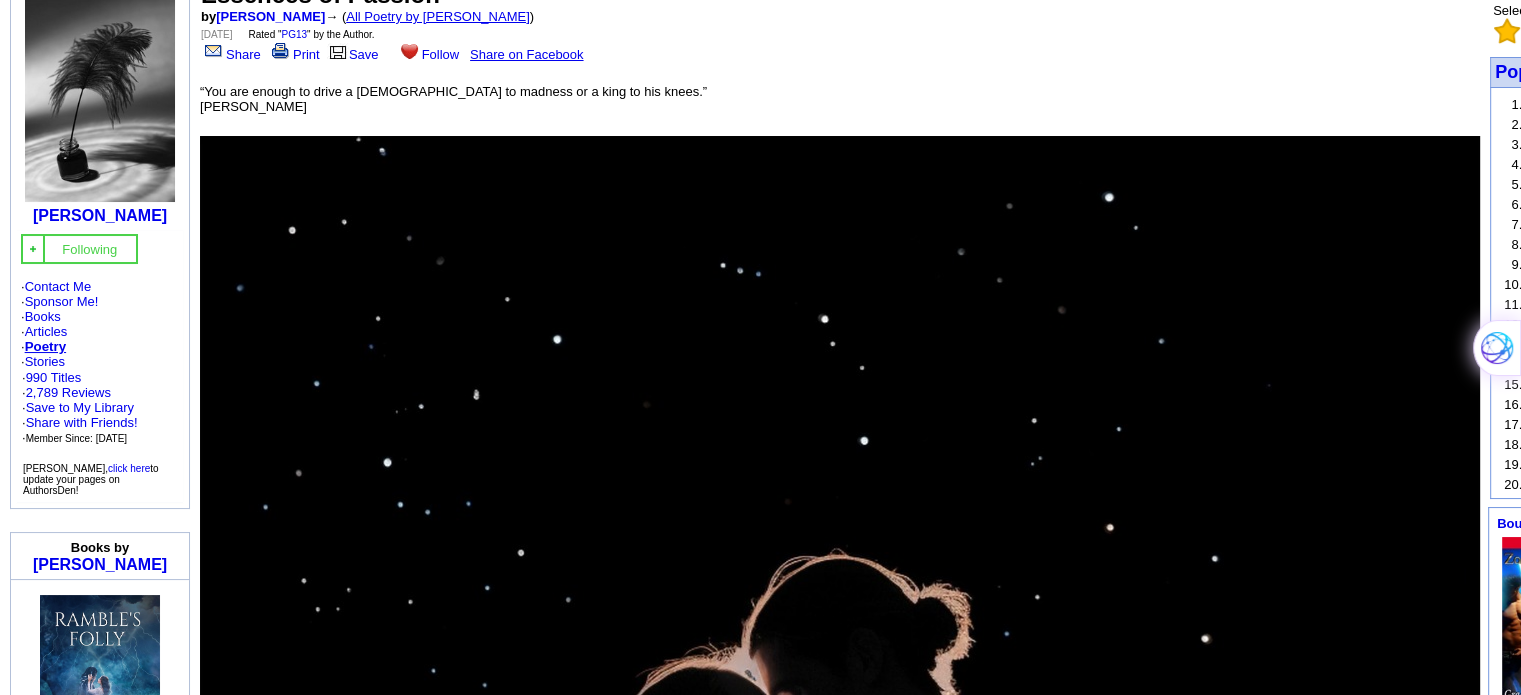 scroll, scrollTop: 100, scrollLeft: 0, axis: vertical 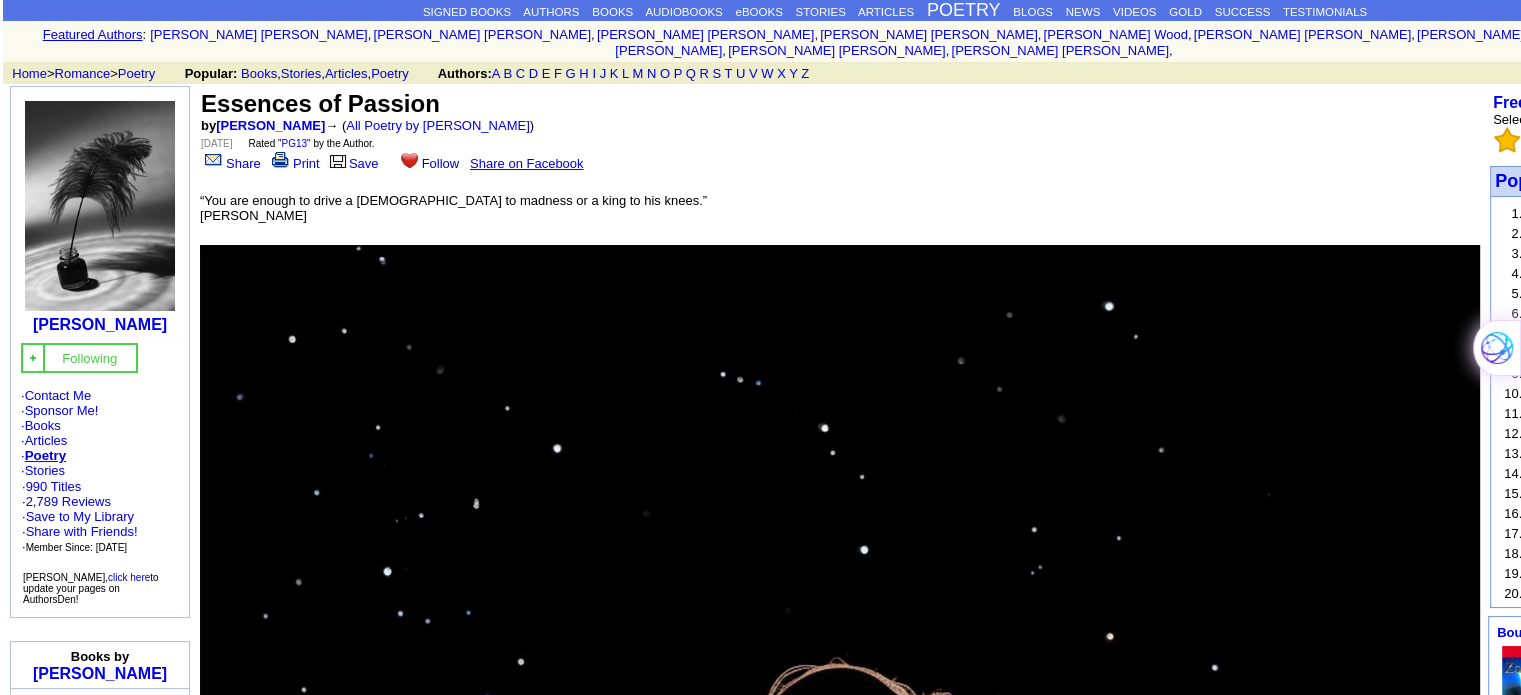 type 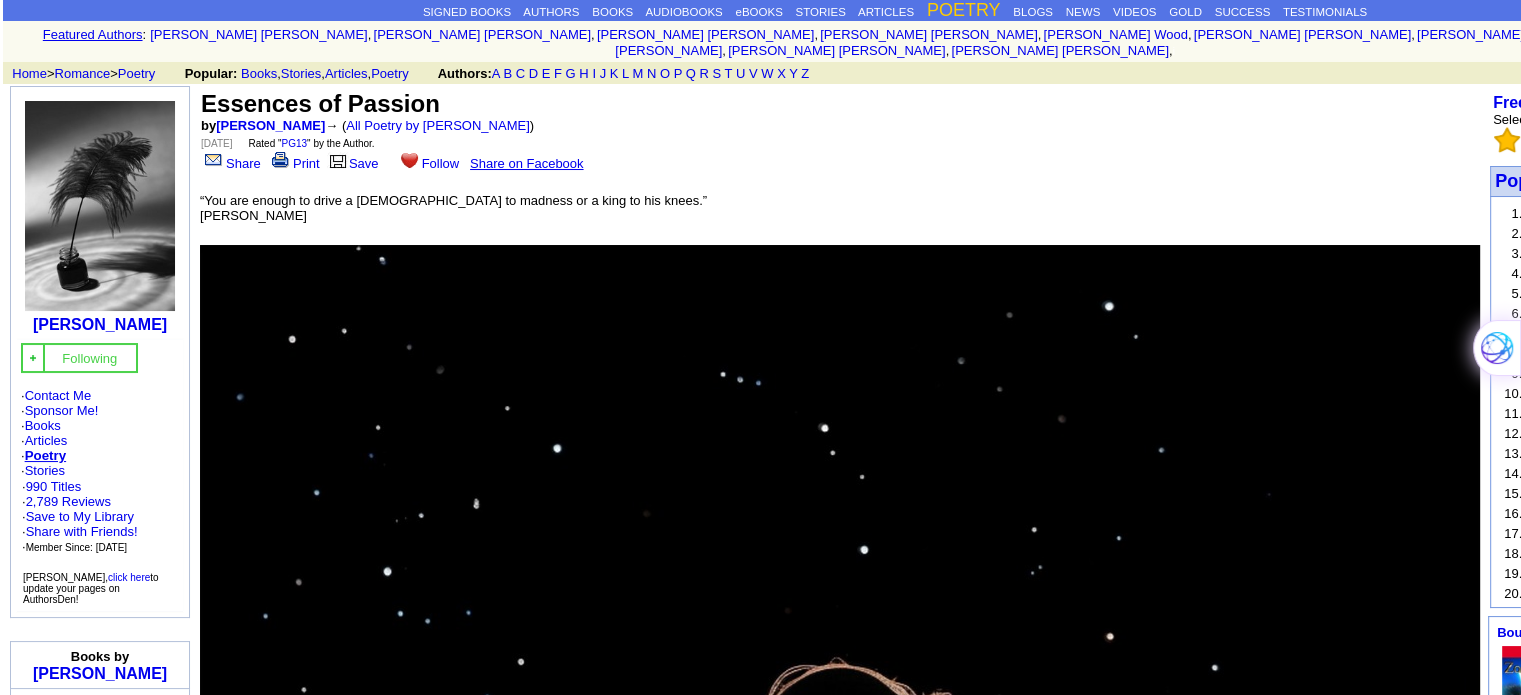 click on "POETRY" at bounding box center [964, 10] 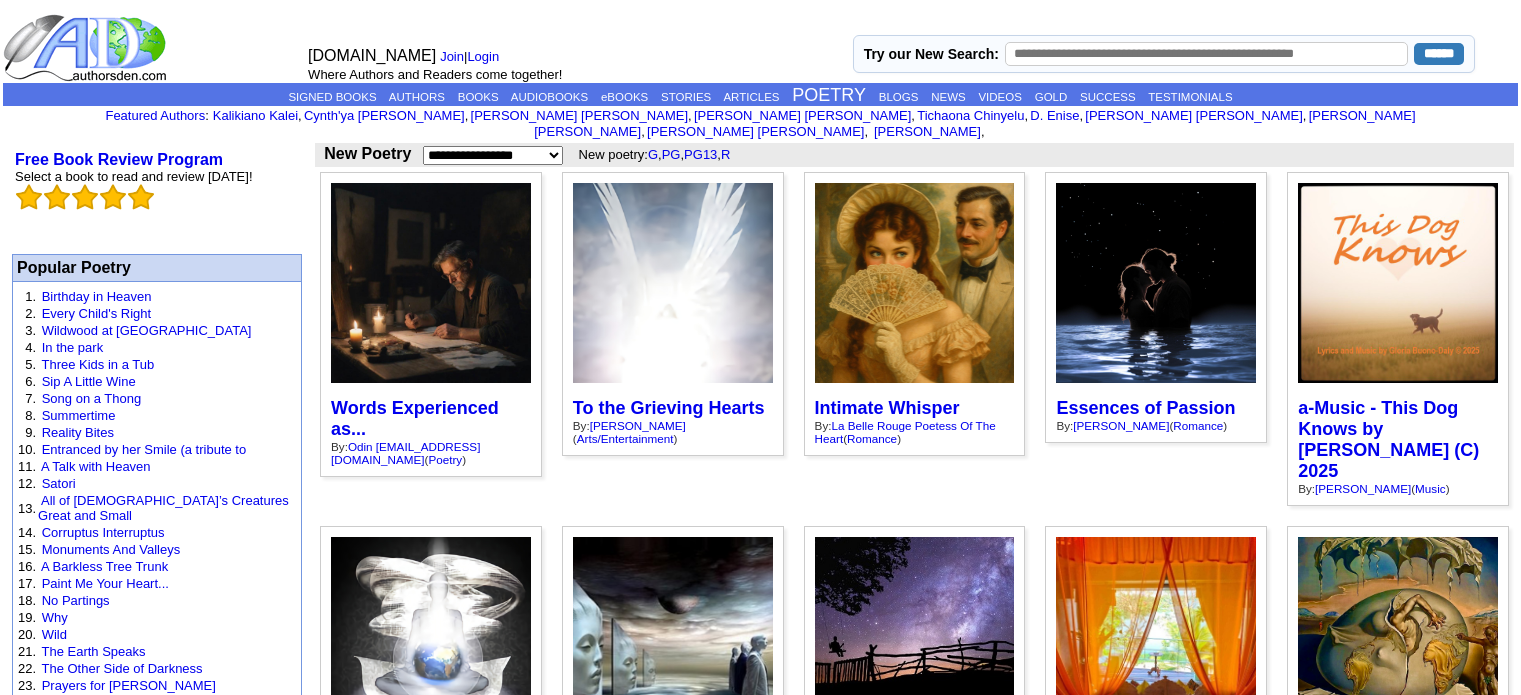 scroll, scrollTop: 0, scrollLeft: 0, axis: both 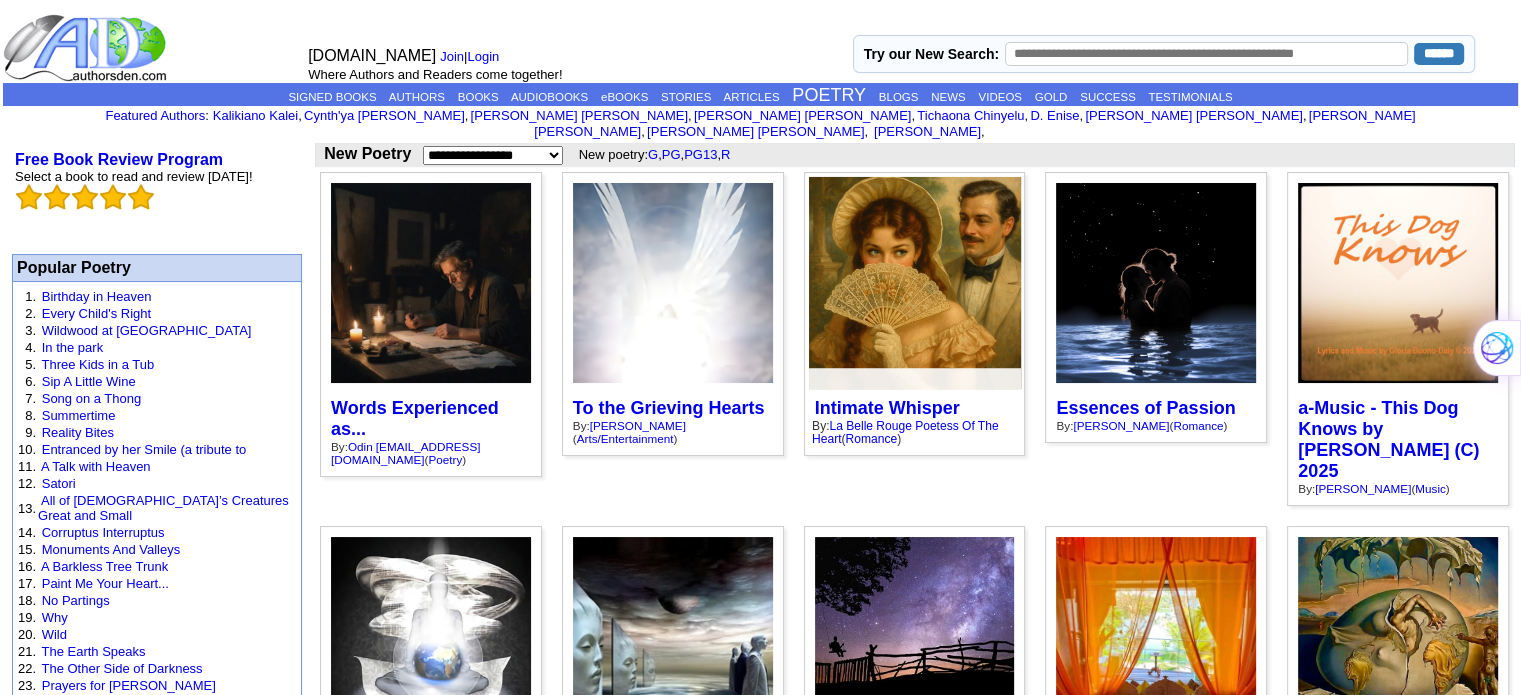 click at bounding box center (915, 283) 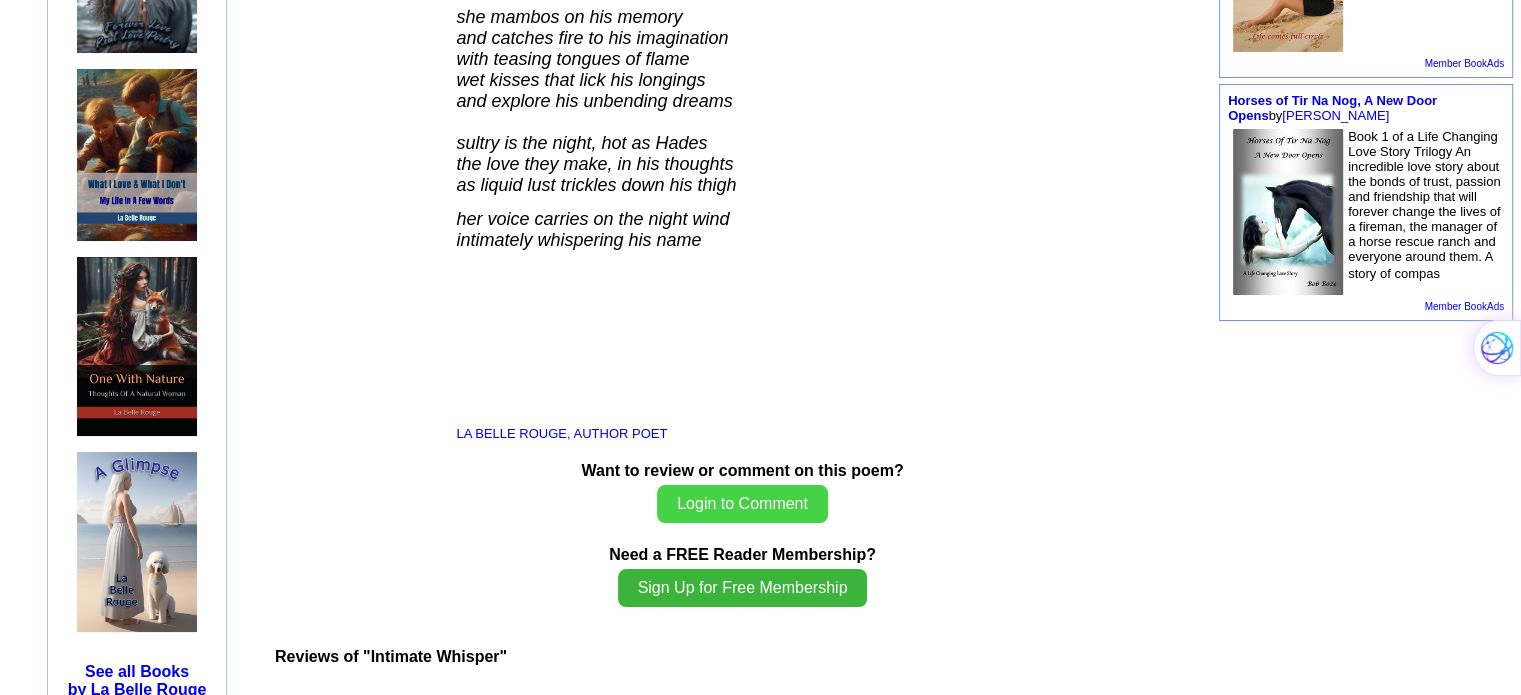 scroll, scrollTop: 1100, scrollLeft: 0, axis: vertical 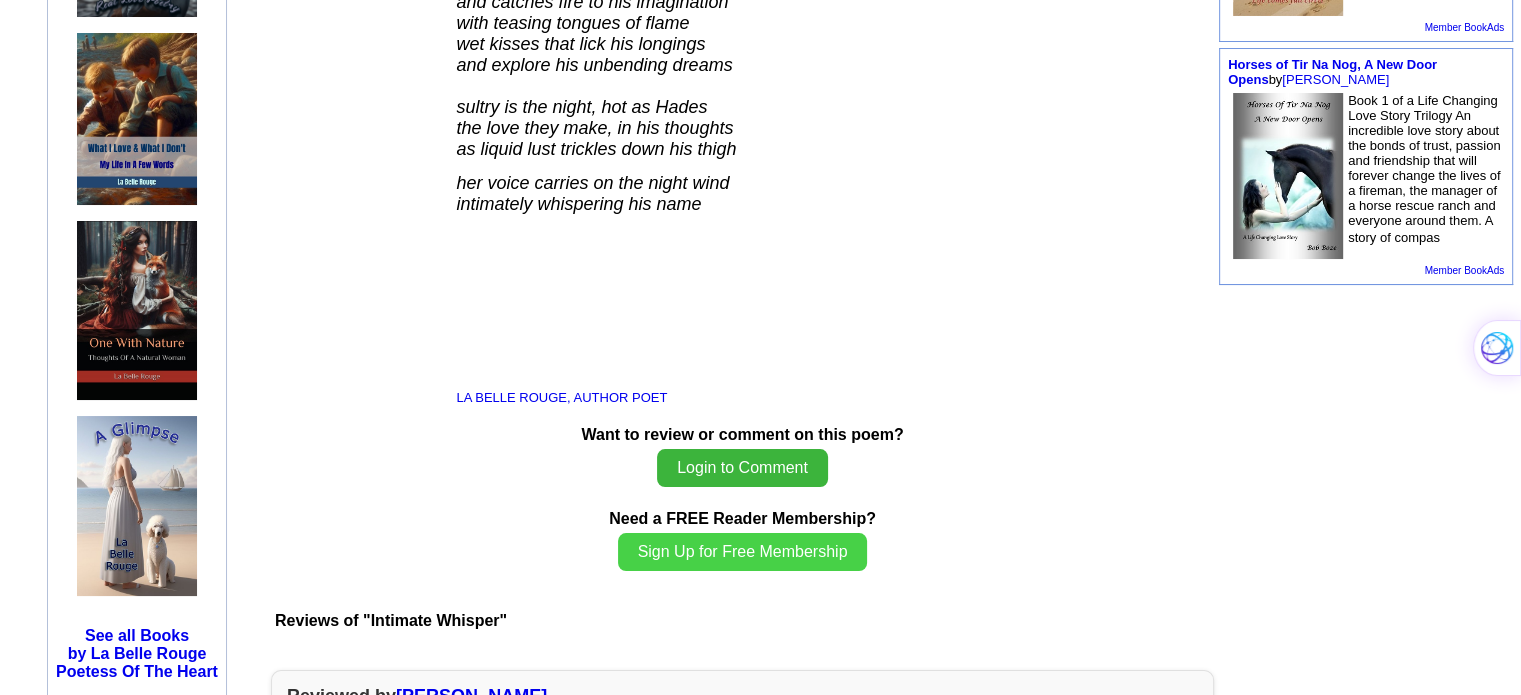 click on "Login to Comment" at bounding box center [742, 468] 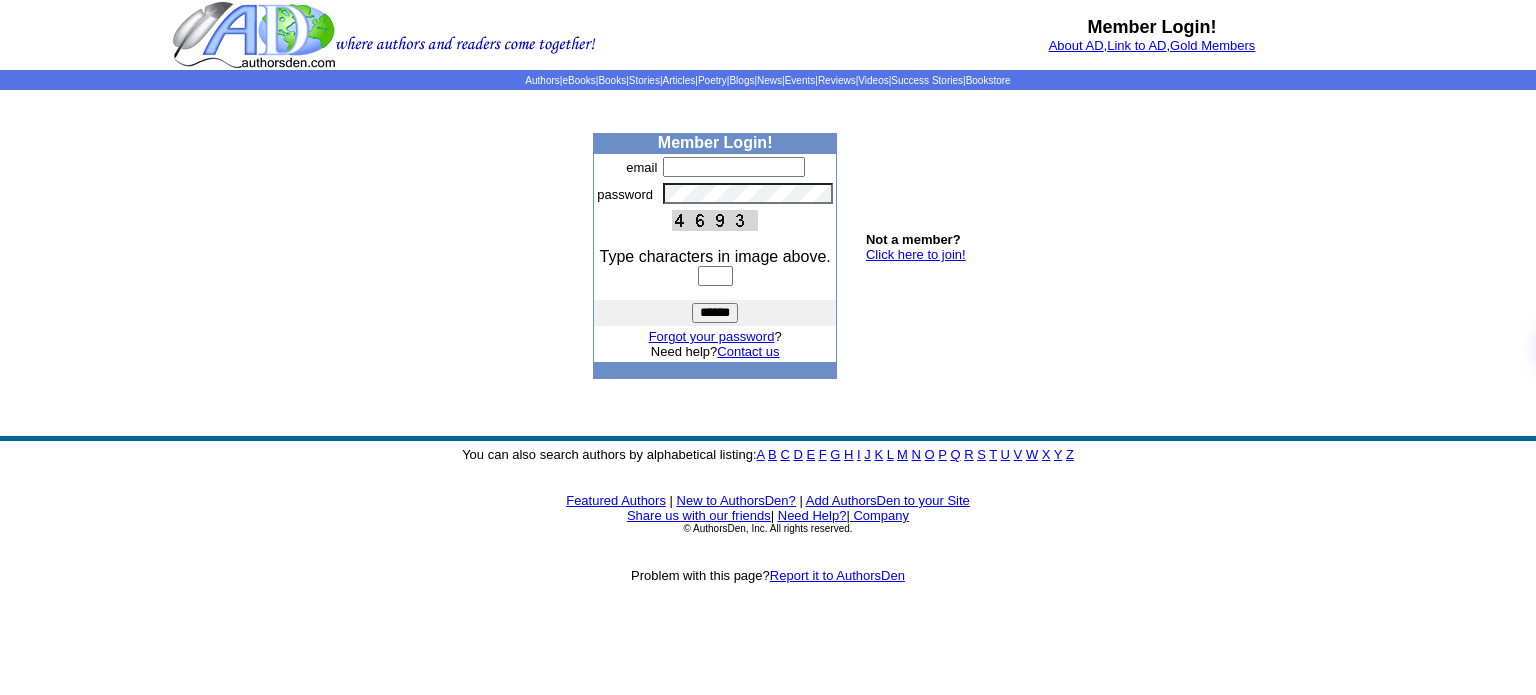 scroll, scrollTop: 0, scrollLeft: 0, axis: both 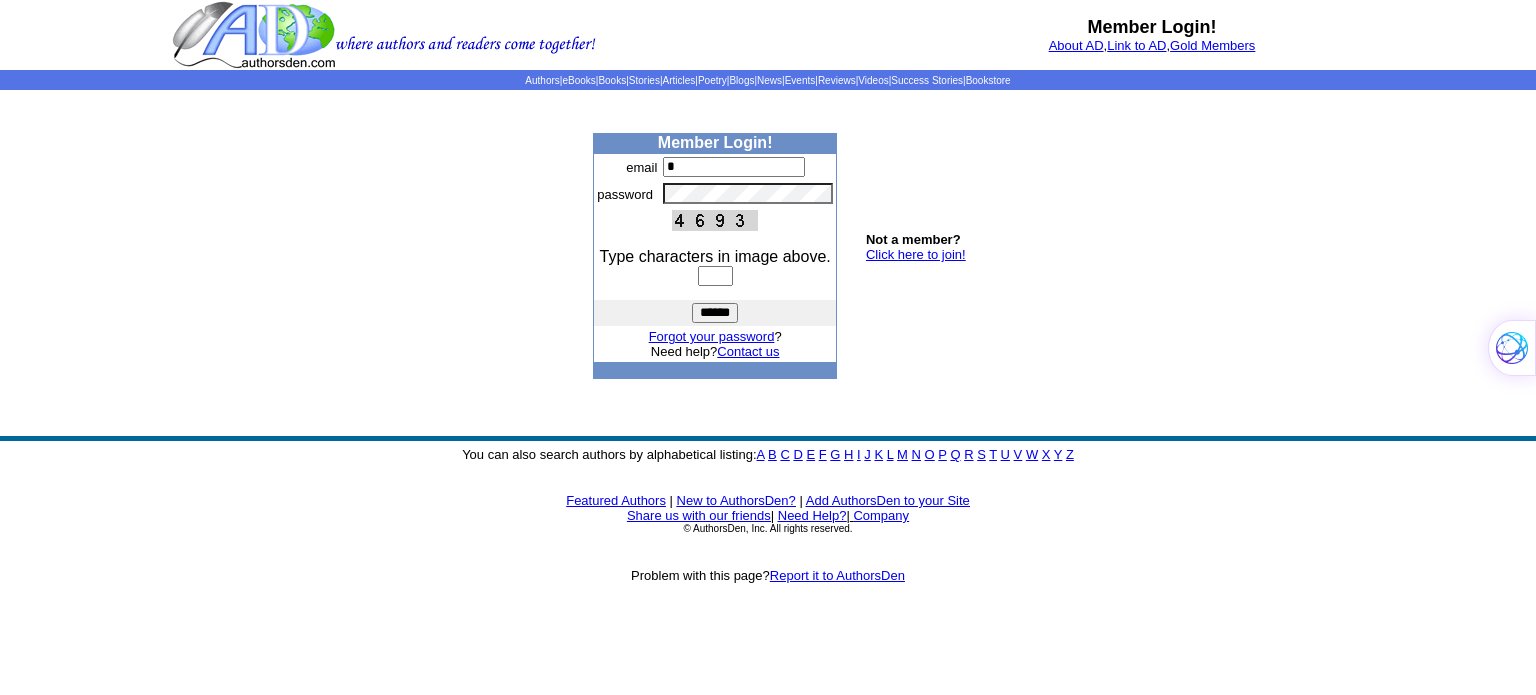 click on "*" at bounding box center (734, 167) 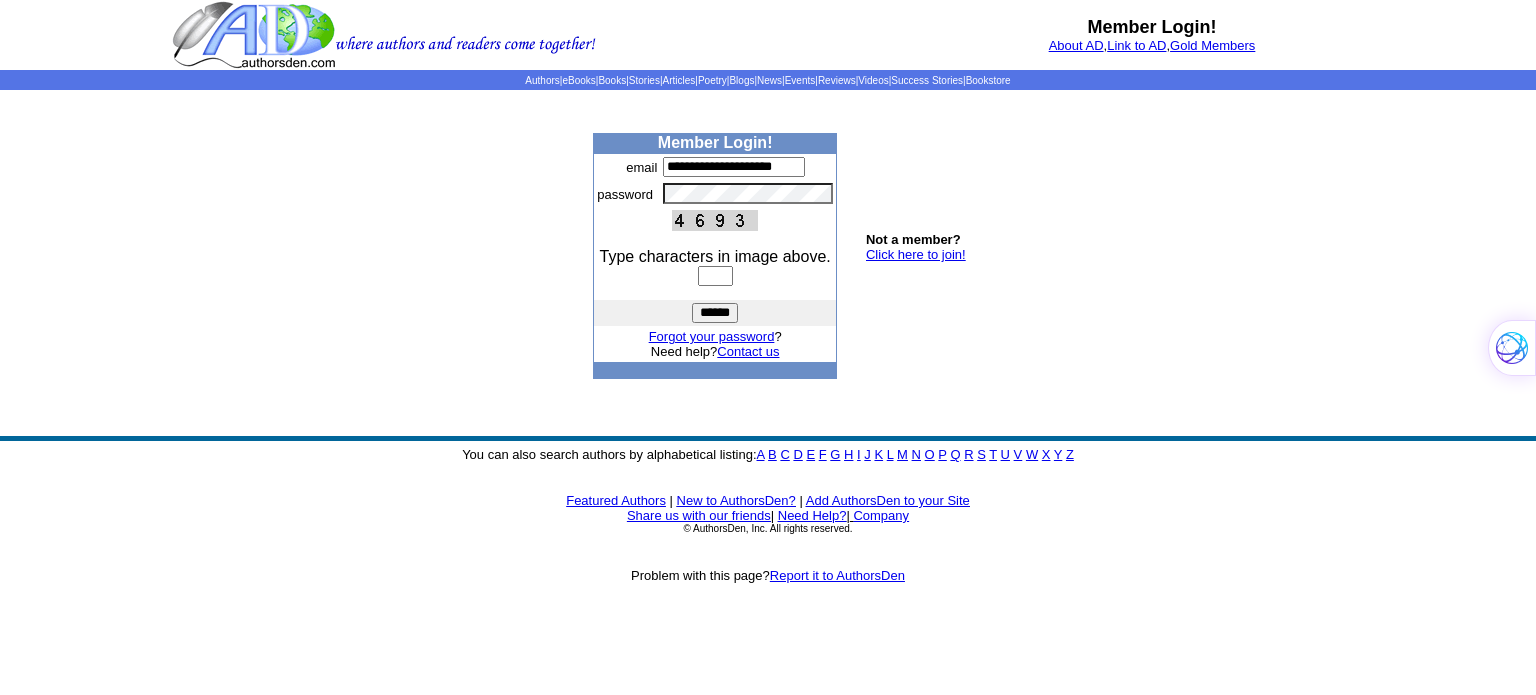 click on "Member Login!
About AD ,  Link
to AD ,
Gold
Members
Authors
|  eBooks
|  Books
|  Stories
|  Articles
|  Poetry
|  Blogs
|  News
|  Events
|  Reviews
|  Videos
|  Success Stories  |  Bookstore" at bounding box center (768, 347) 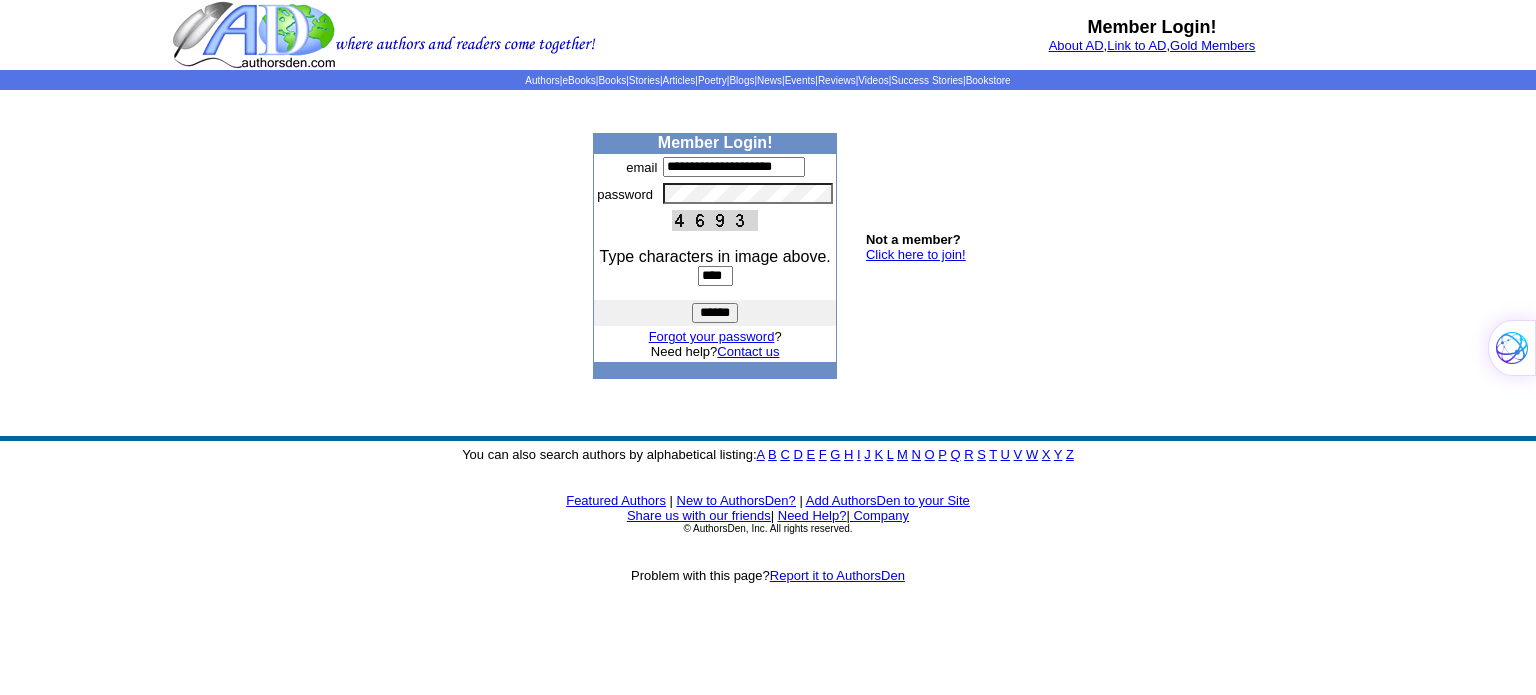 type on "****" 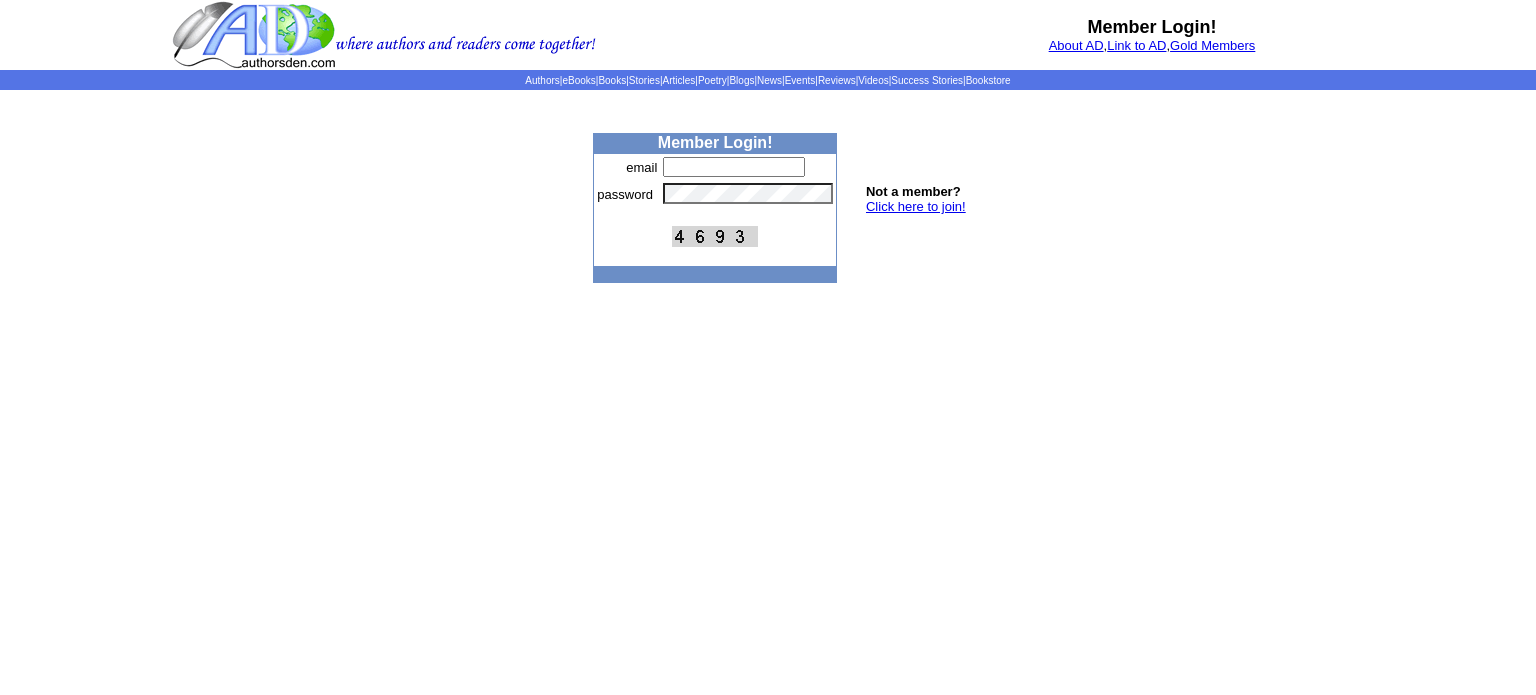 scroll, scrollTop: 0, scrollLeft: 0, axis: both 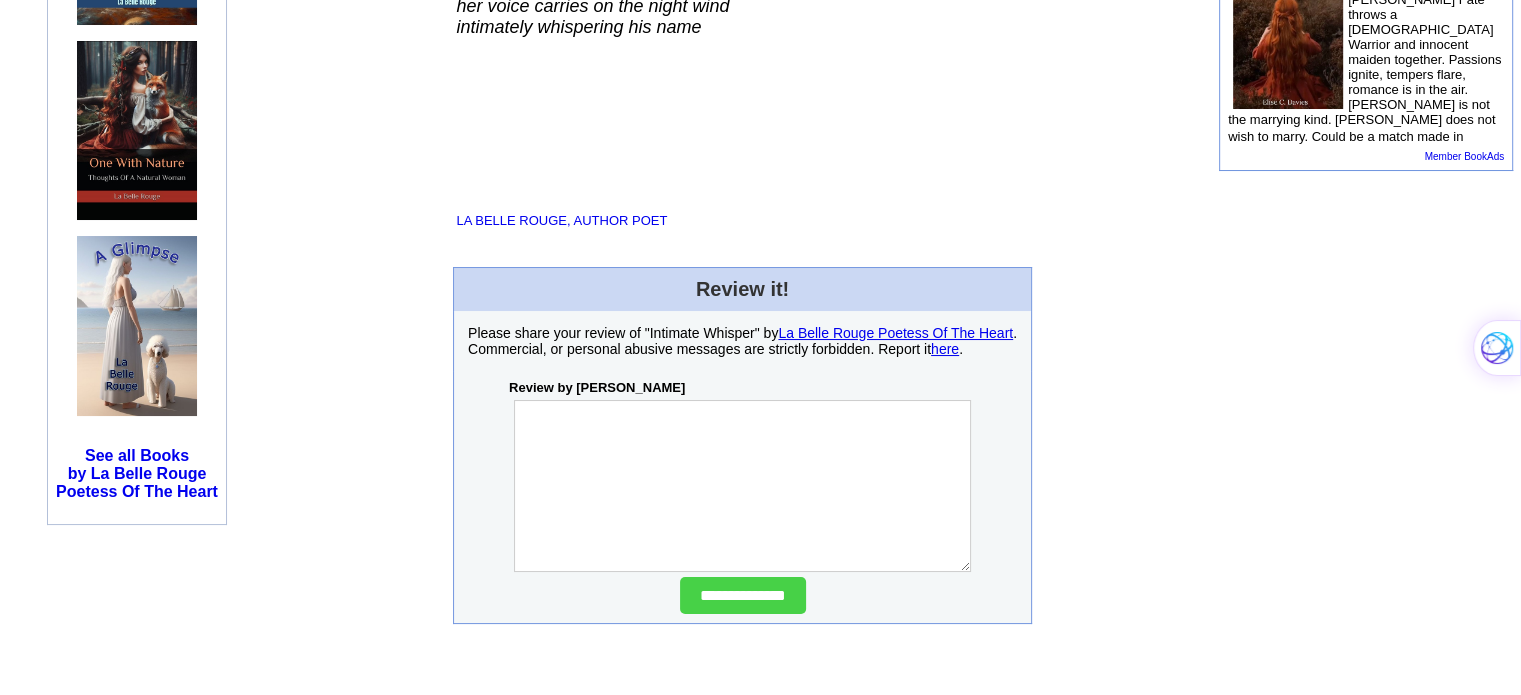 click at bounding box center (742, 486) 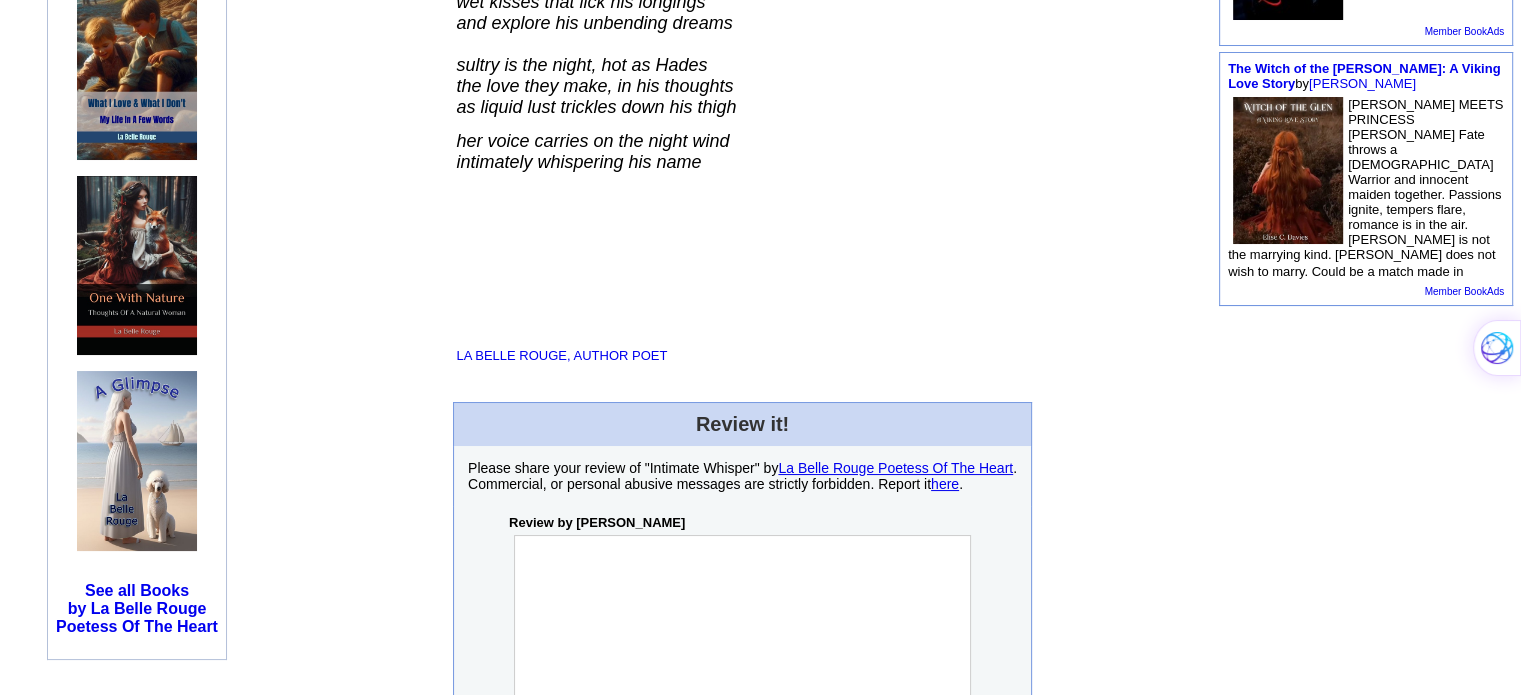 scroll, scrollTop: 1200, scrollLeft: 0, axis: vertical 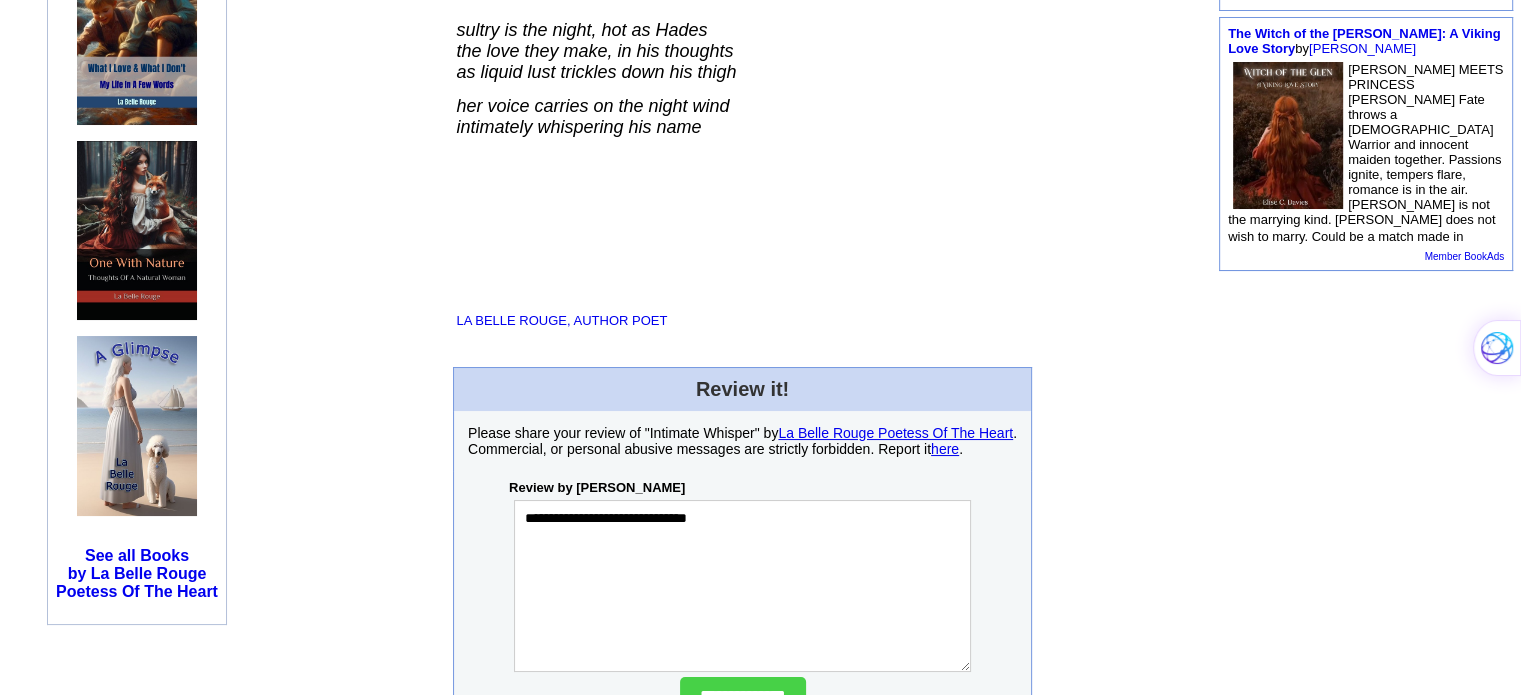 click on "**********" at bounding box center [742, 586] 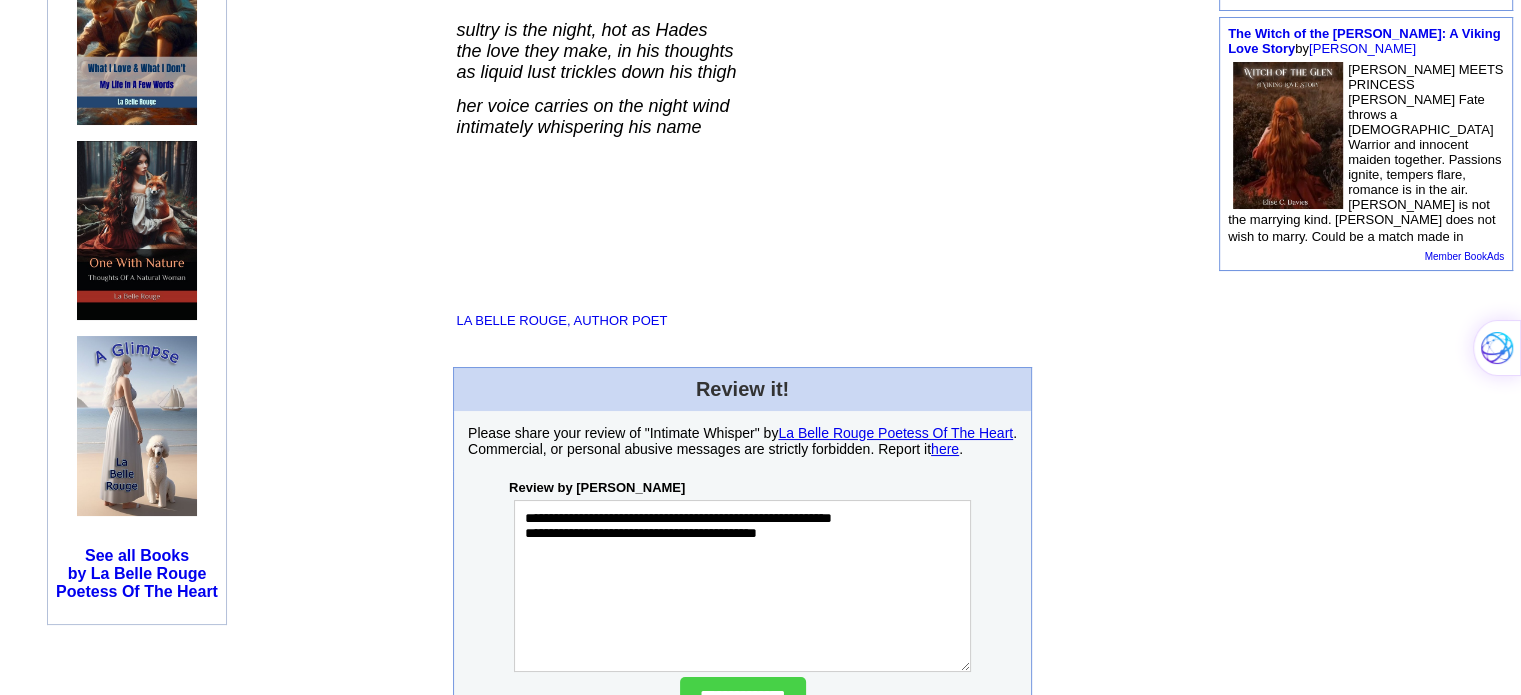 click on "**********" at bounding box center [742, 586] 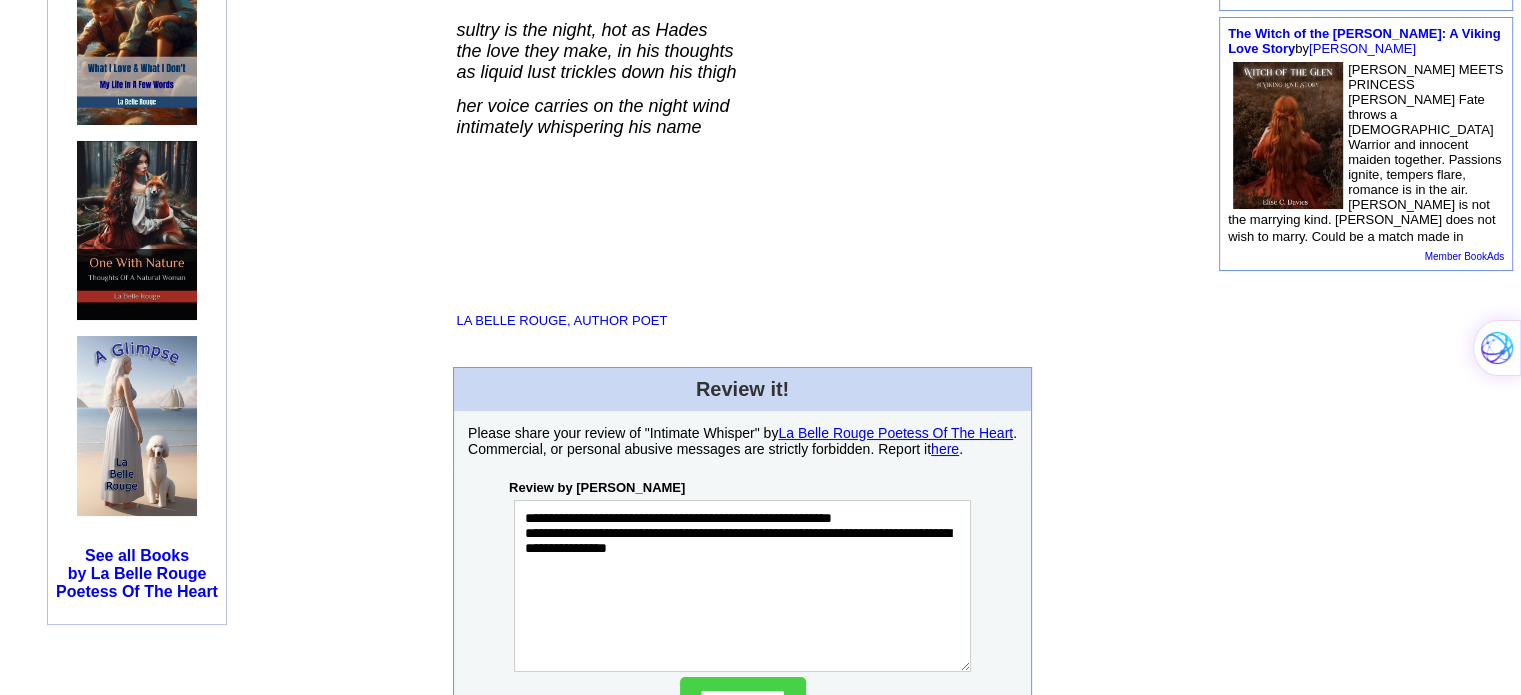 click on "**********" at bounding box center (742, 586) 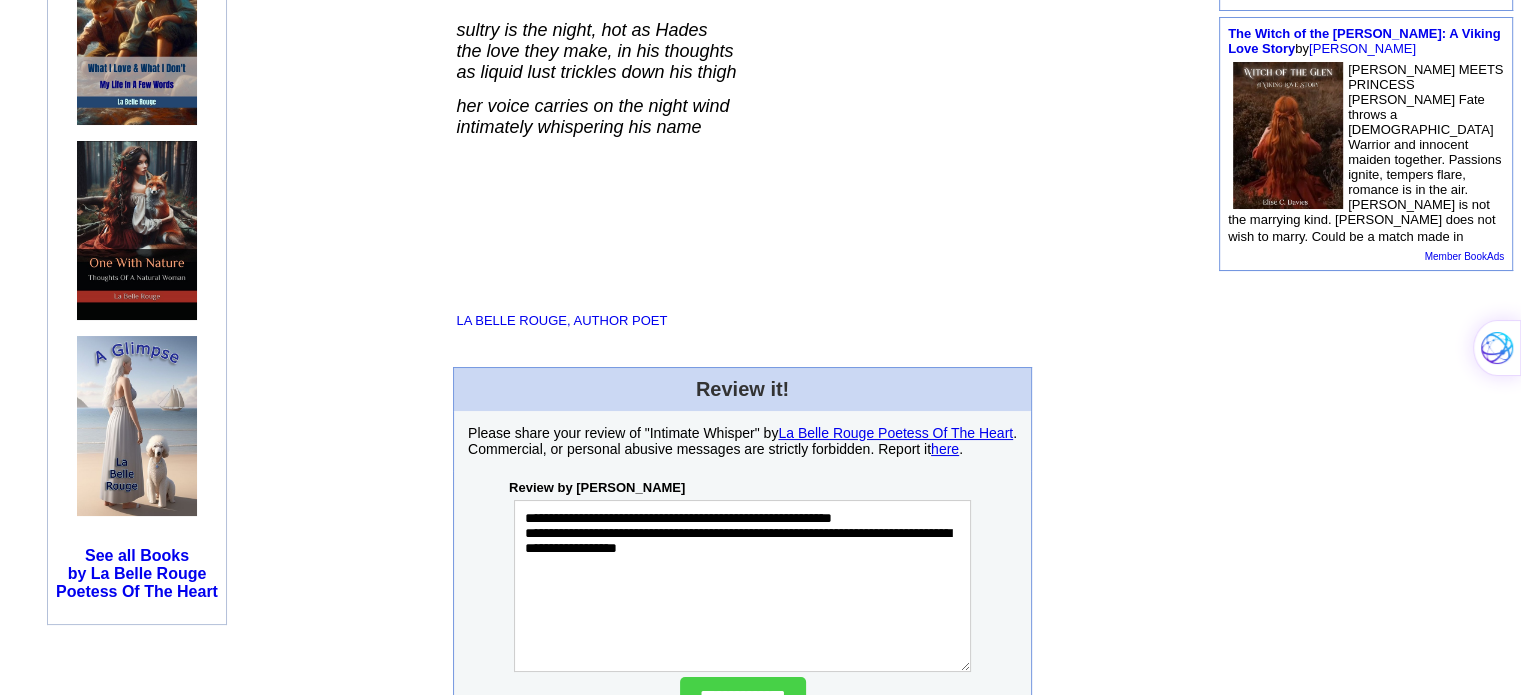 click on "**********" at bounding box center (742, 586) 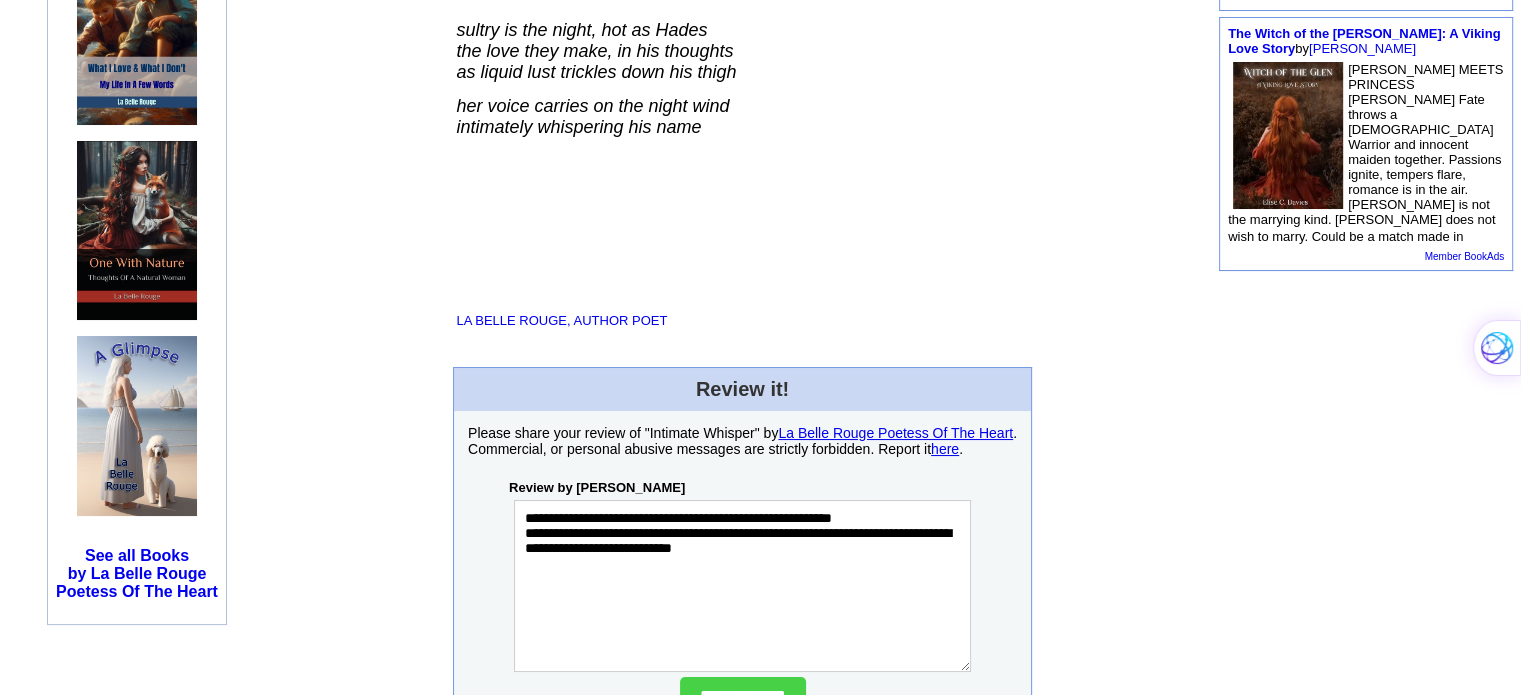 click on "**********" at bounding box center (742, 586) 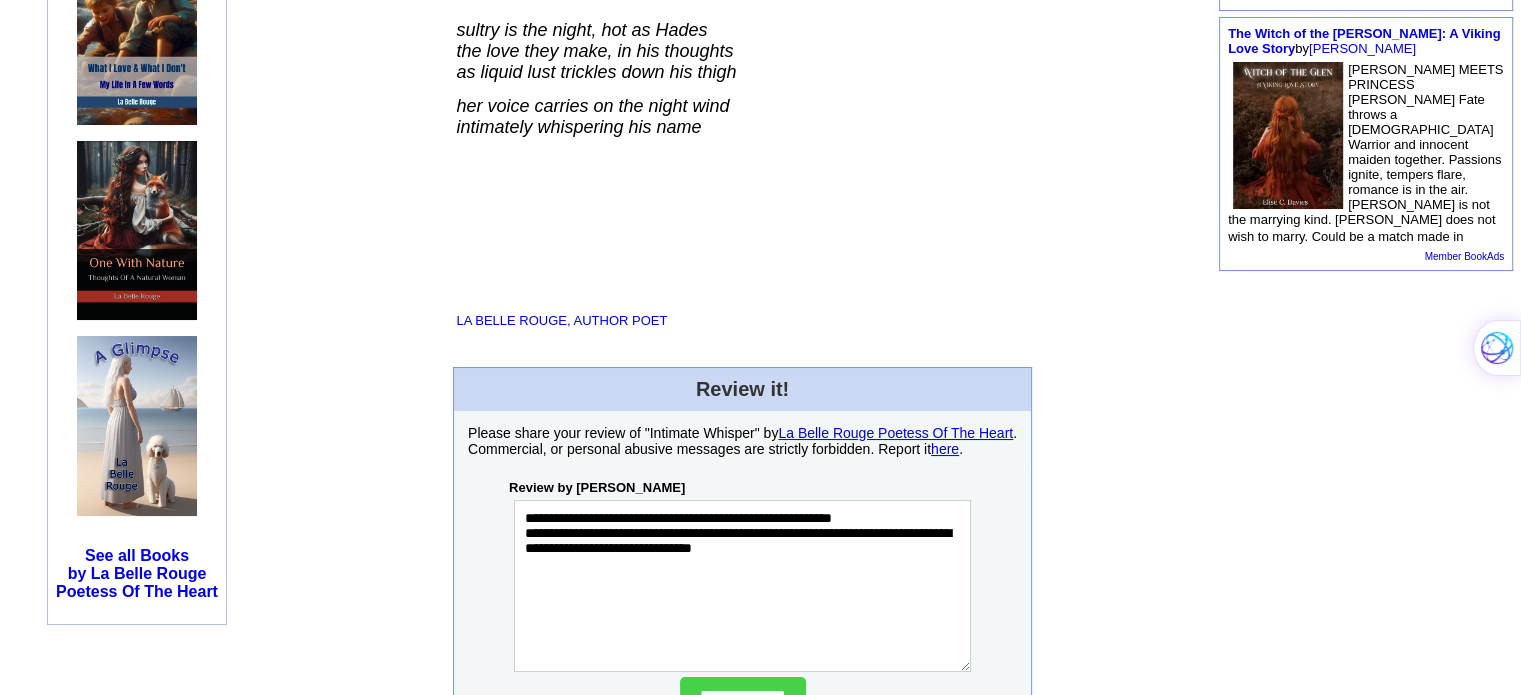 click on "**********" at bounding box center (742, 586) 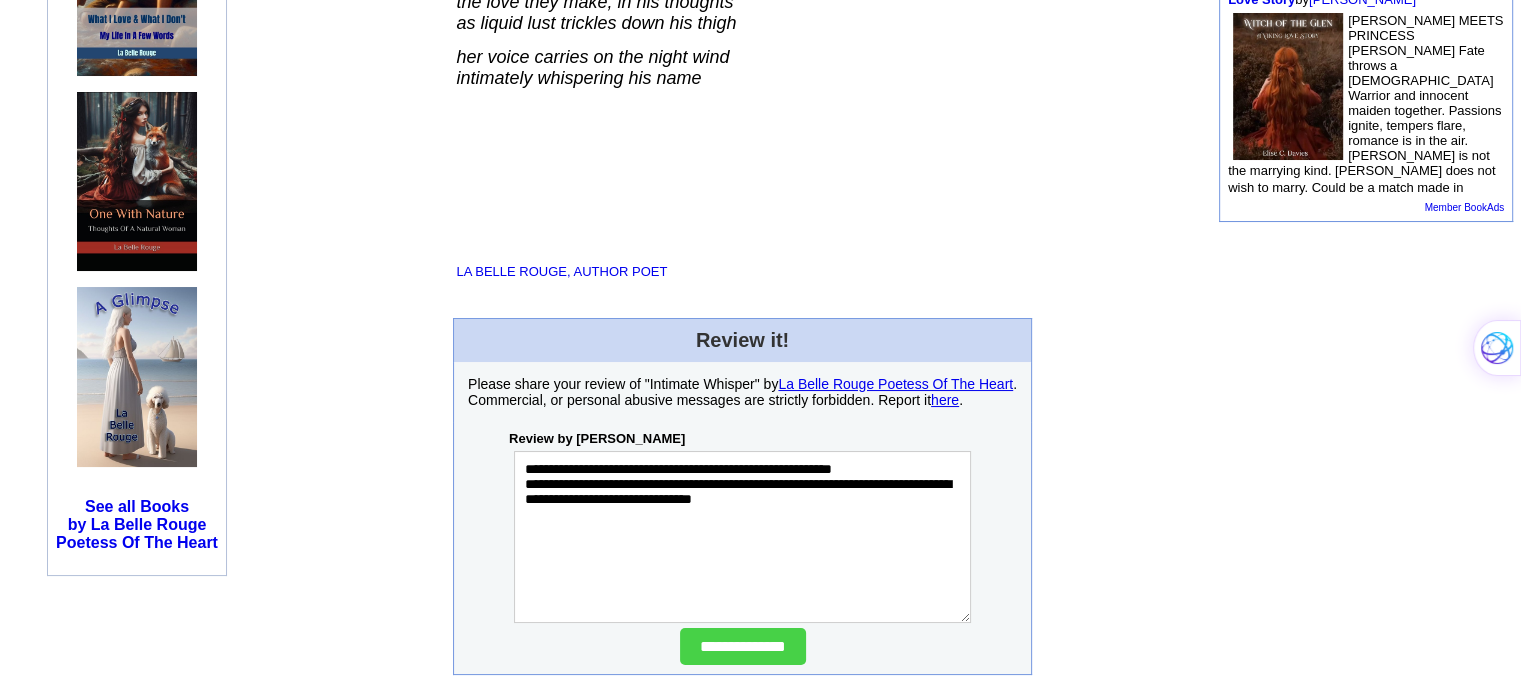 scroll, scrollTop: 1300, scrollLeft: 0, axis: vertical 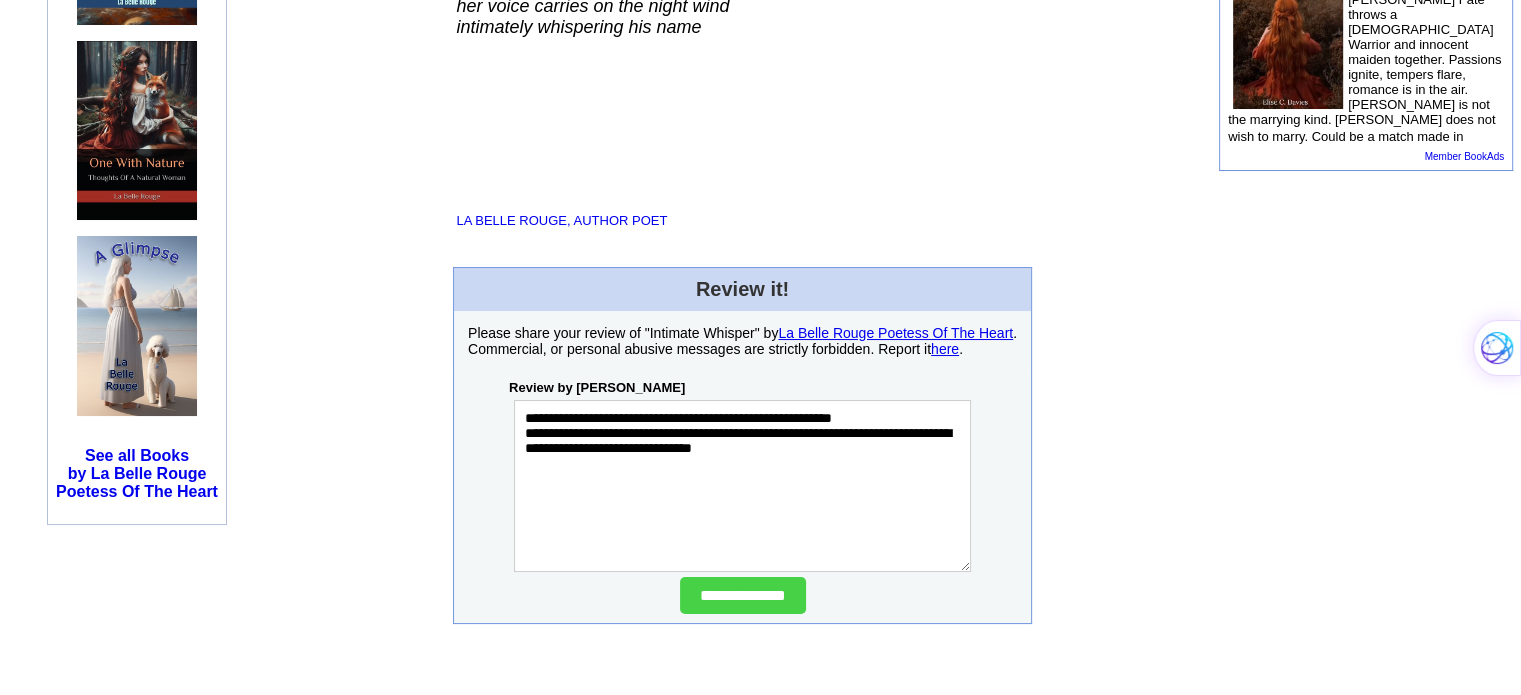 click on "**********" at bounding box center (742, 486) 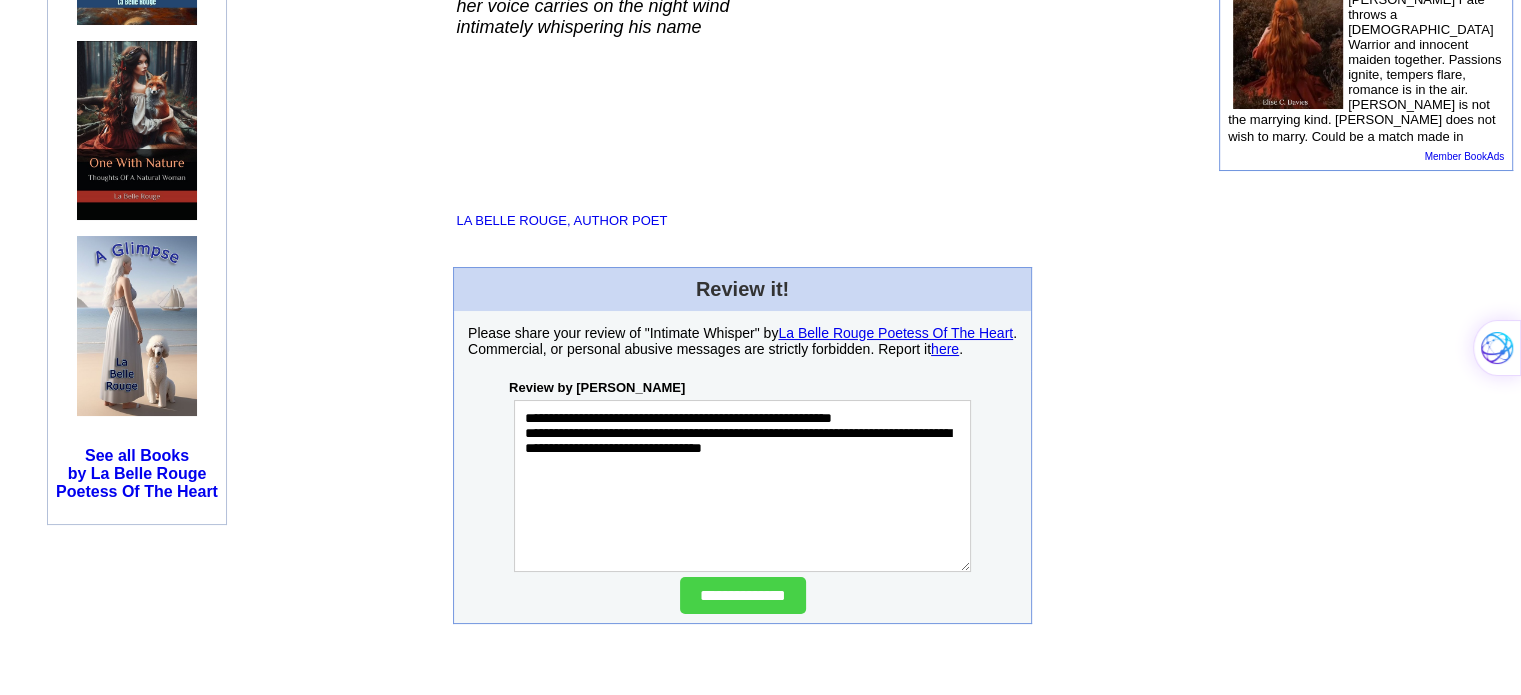 click on "**********" at bounding box center [742, 486] 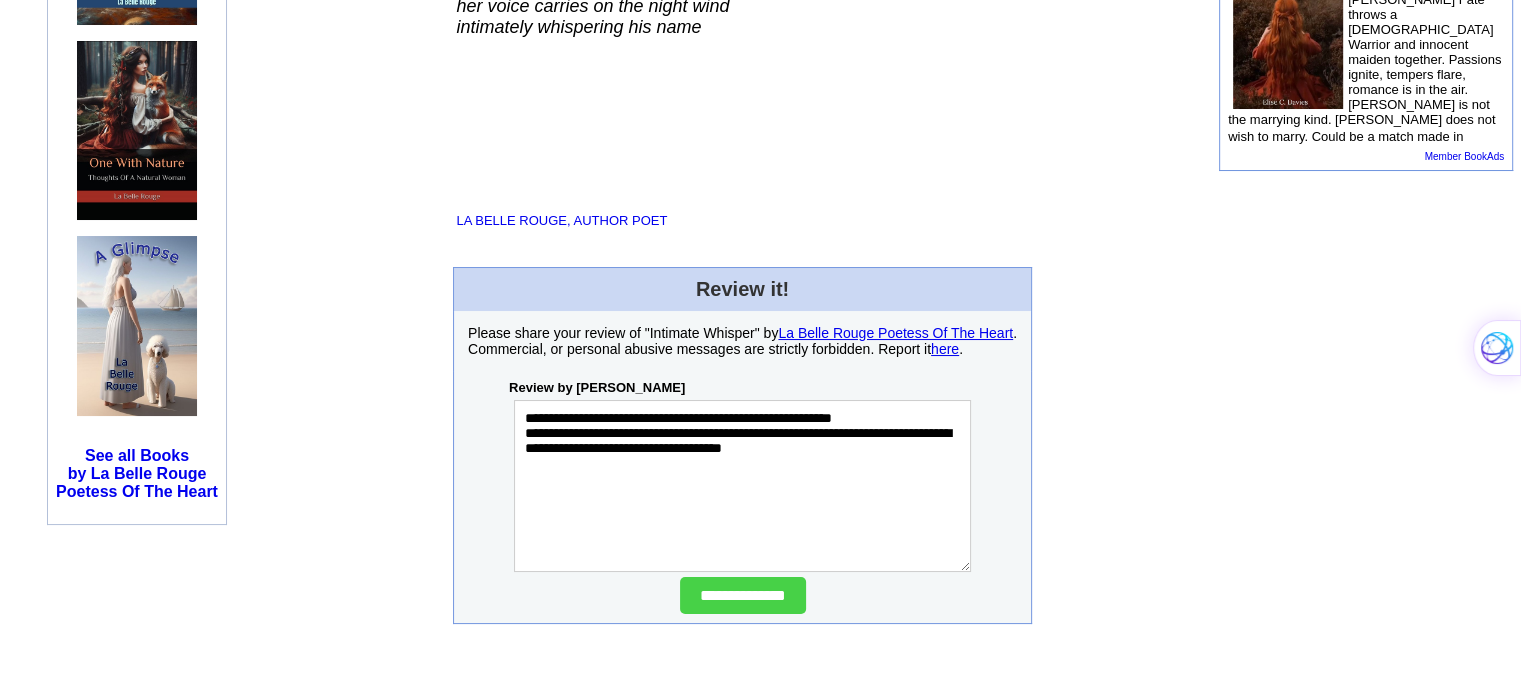 click on "**********" at bounding box center (742, 486) 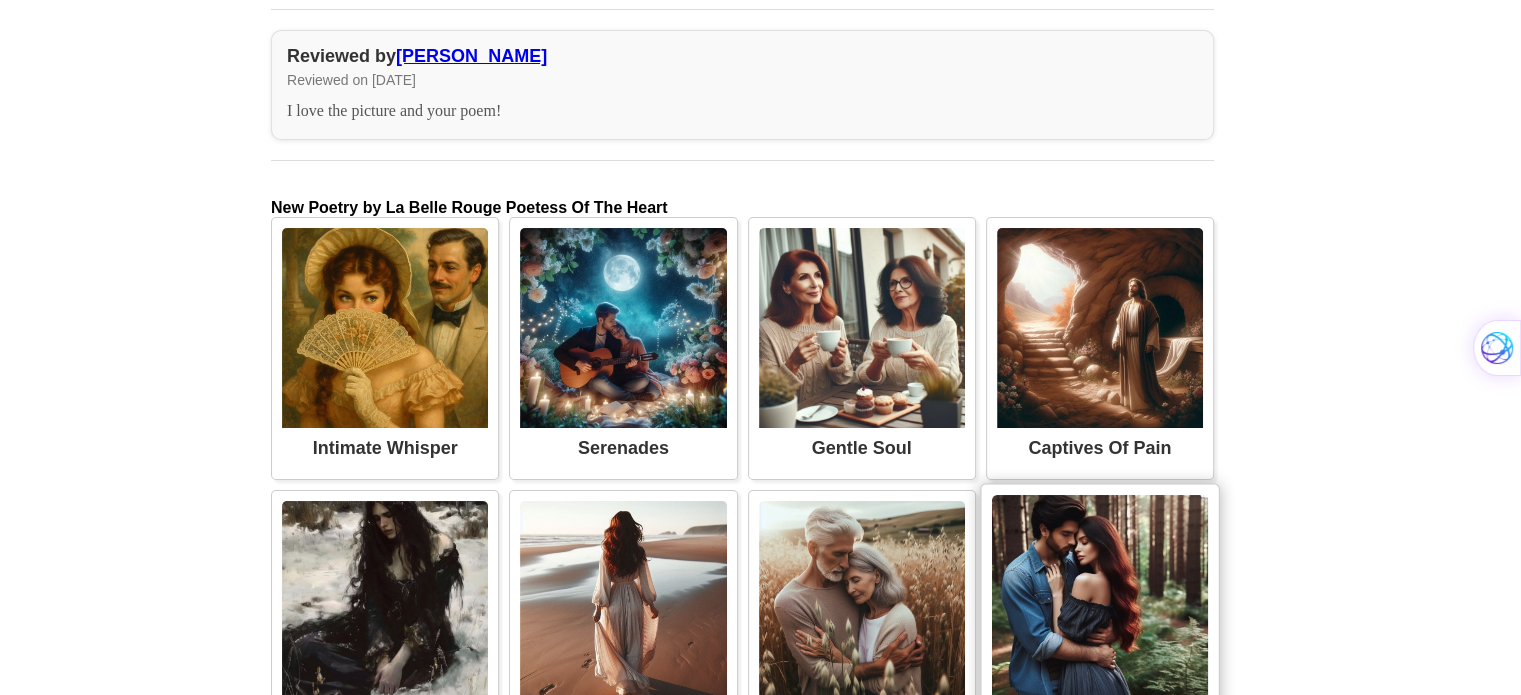 scroll, scrollTop: 2300, scrollLeft: 0, axis: vertical 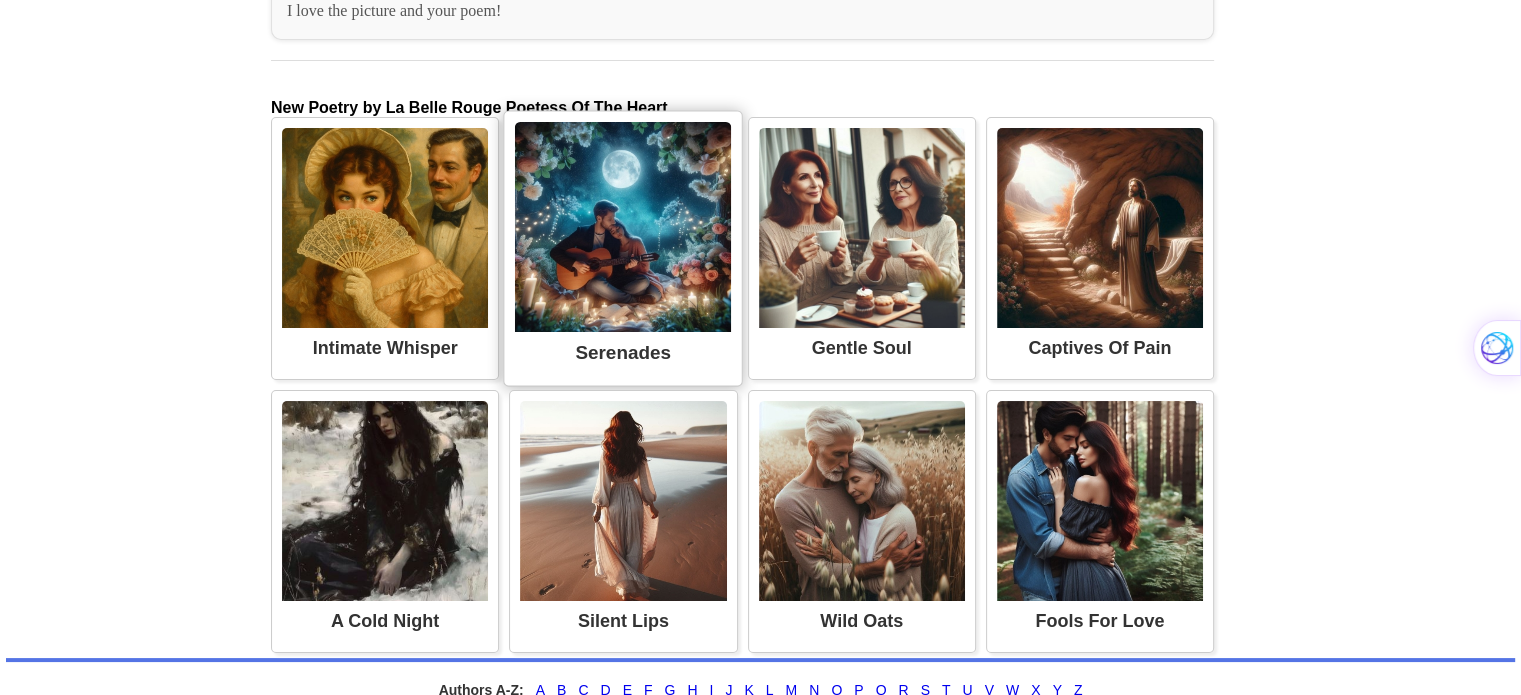 click at bounding box center (623, 227) 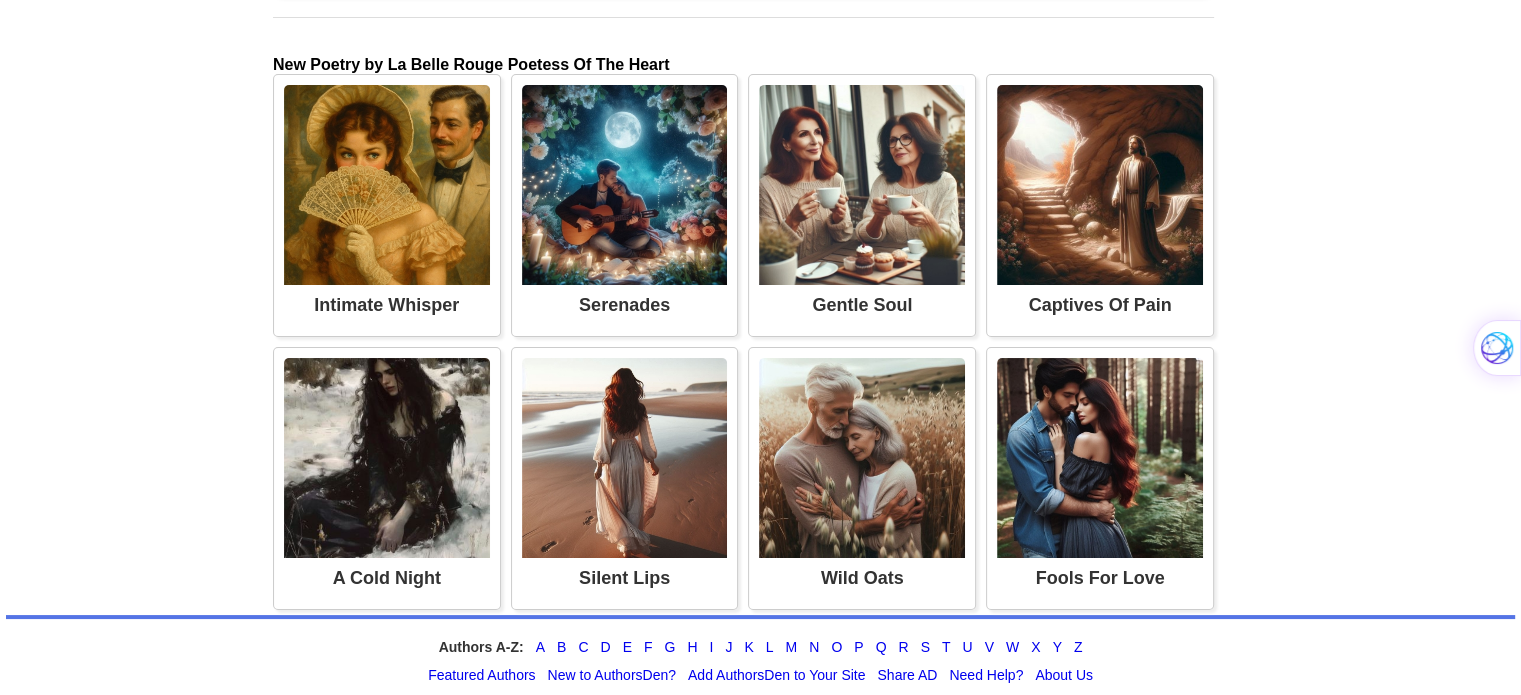 scroll, scrollTop: 3200, scrollLeft: 0, axis: vertical 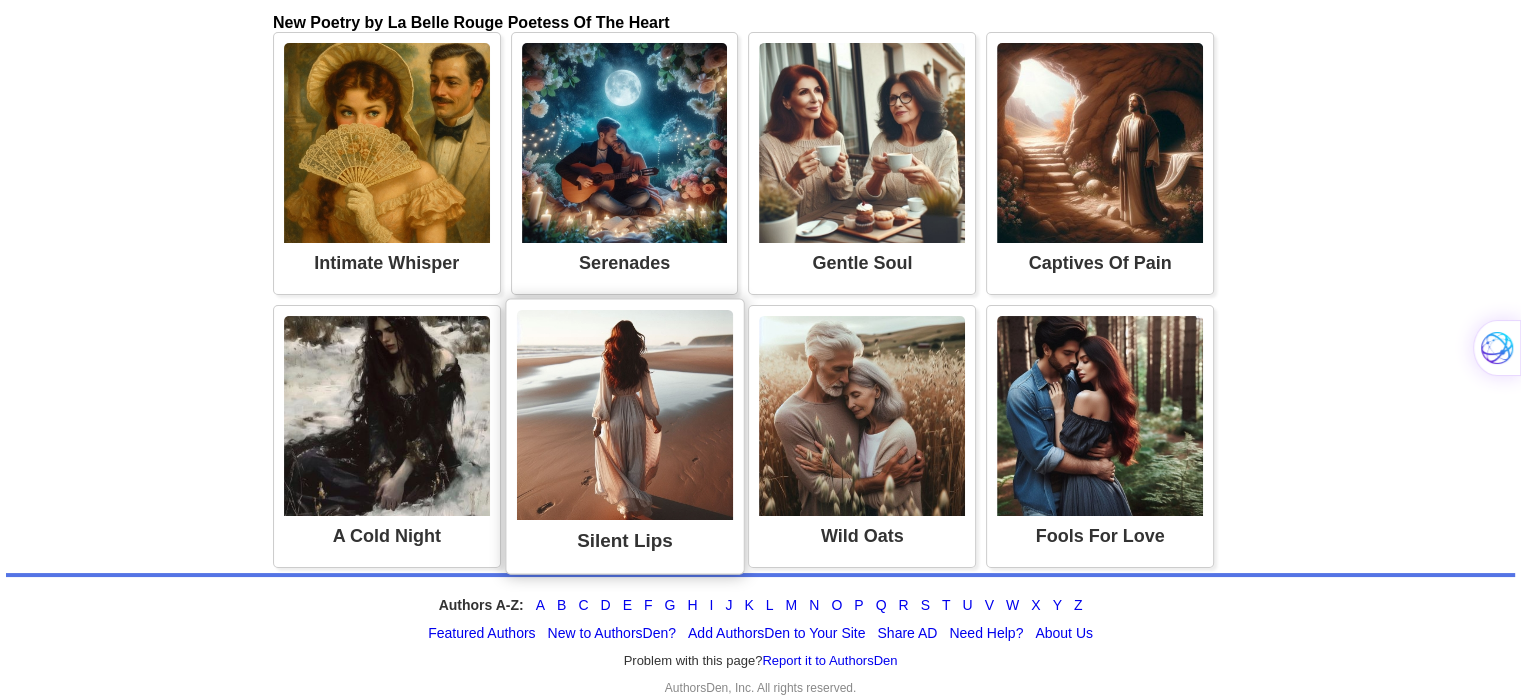 click at bounding box center [625, 415] 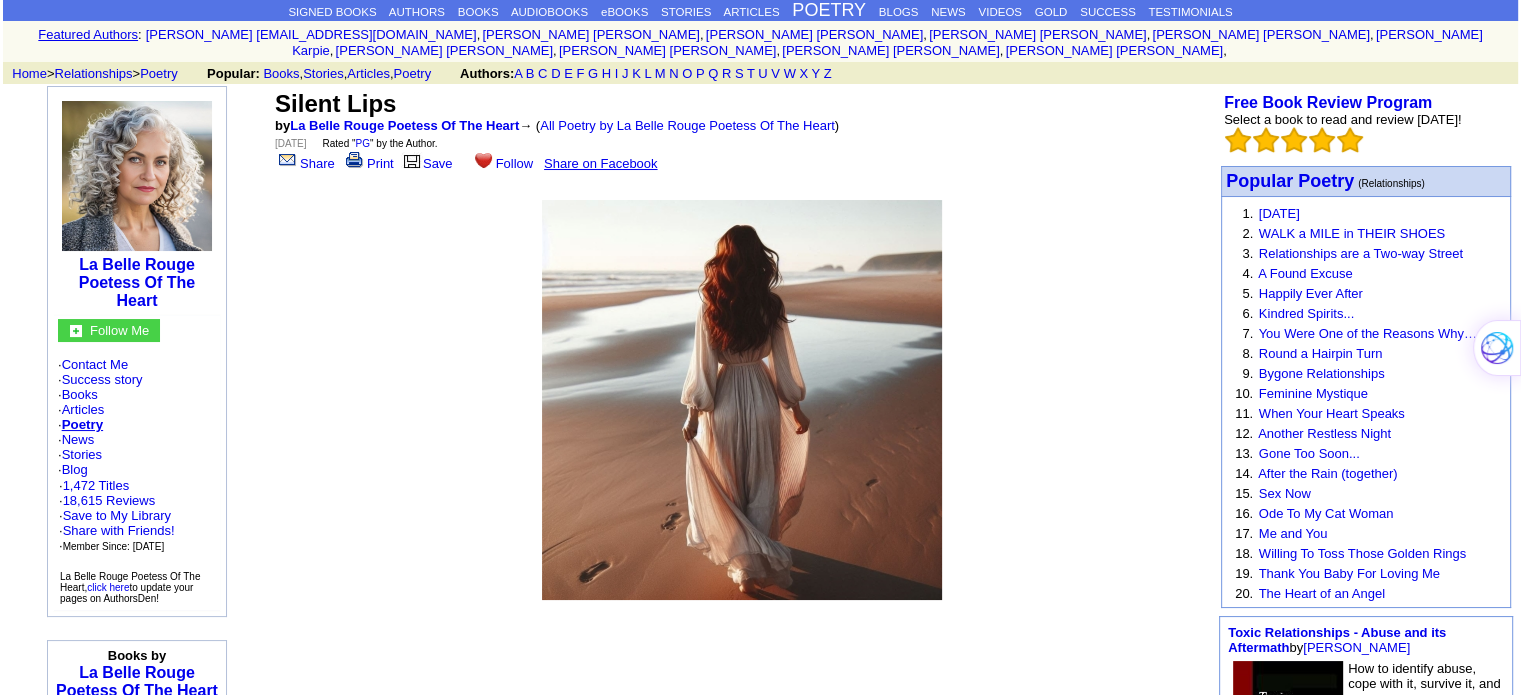 scroll, scrollTop: 0, scrollLeft: 0, axis: both 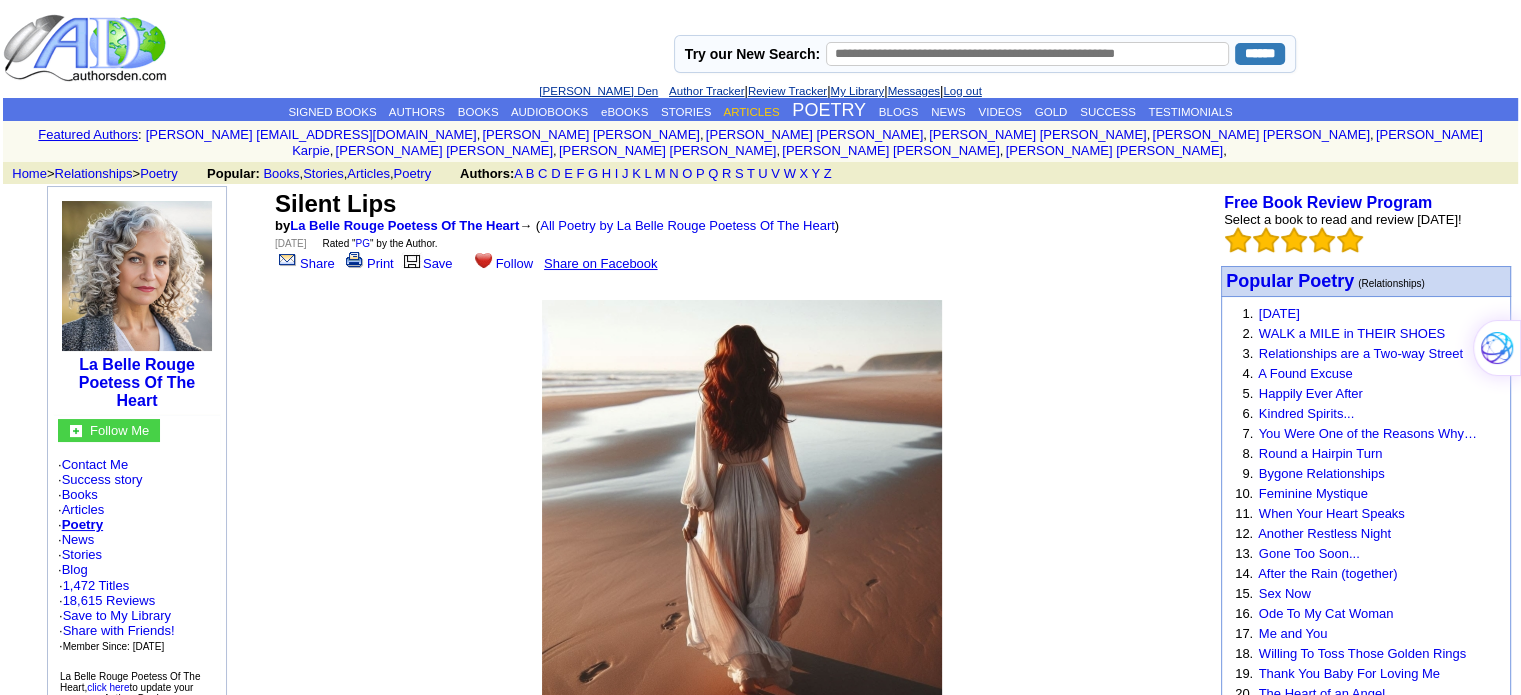 click on "ARTICLES" at bounding box center [751, 112] 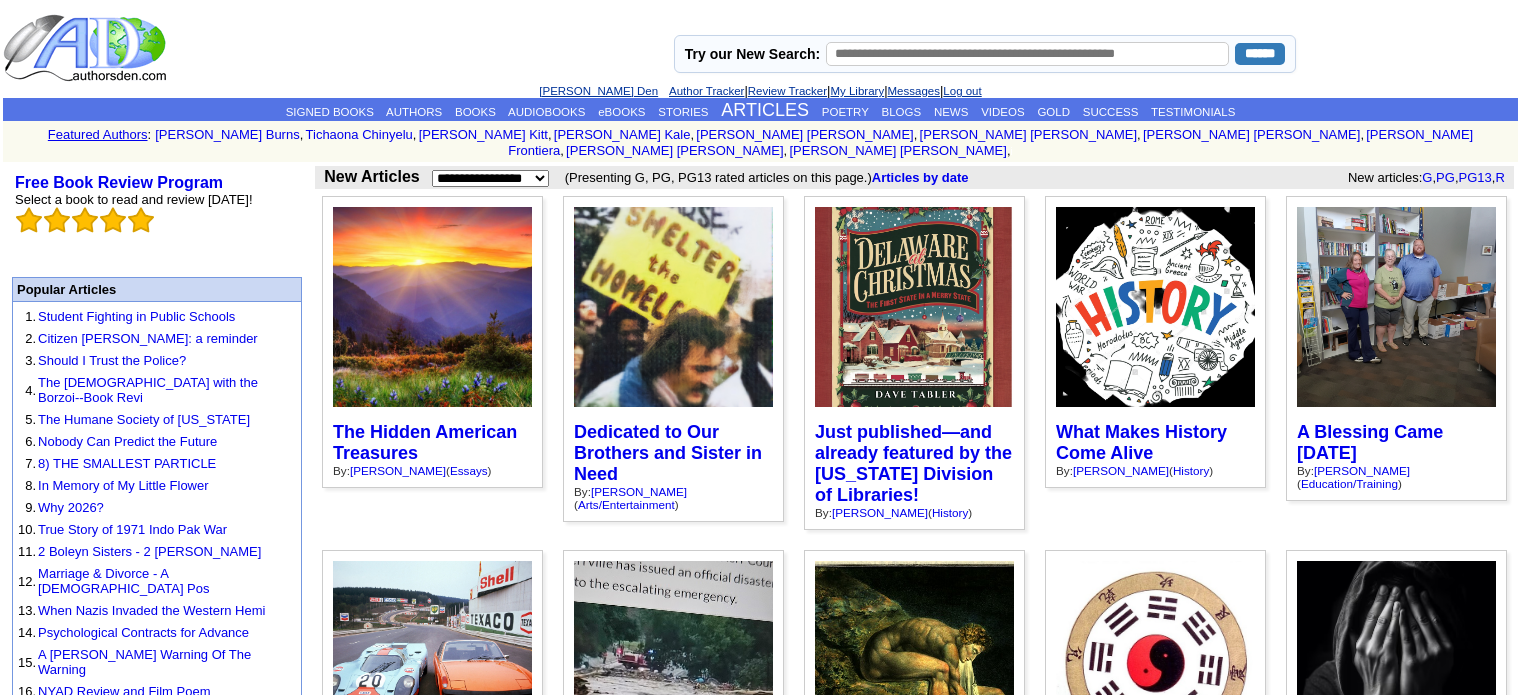 scroll, scrollTop: 0, scrollLeft: 0, axis: both 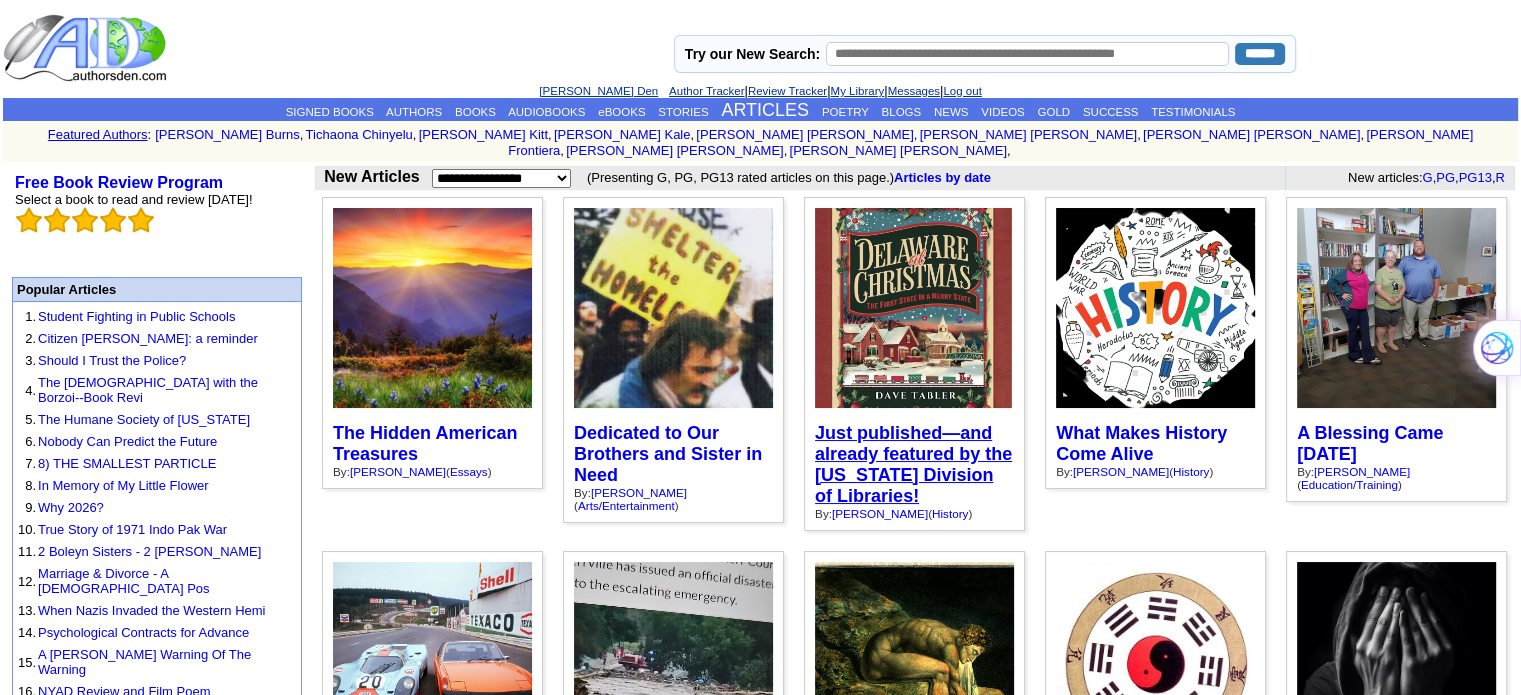 click on "Just published—and already featured by the [US_STATE] Division of Libraries!" at bounding box center (913, 464) 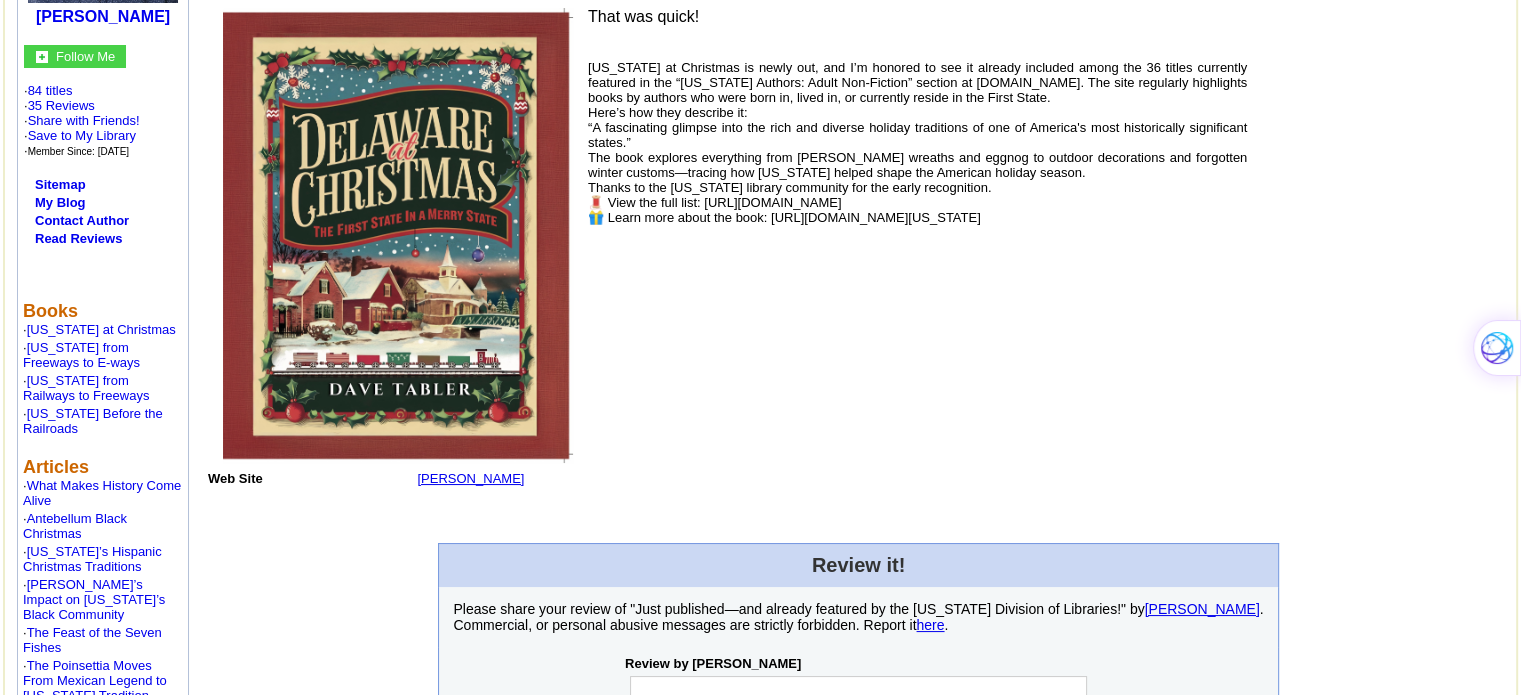 scroll, scrollTop: 0, scrollLeft: 0, axis: both 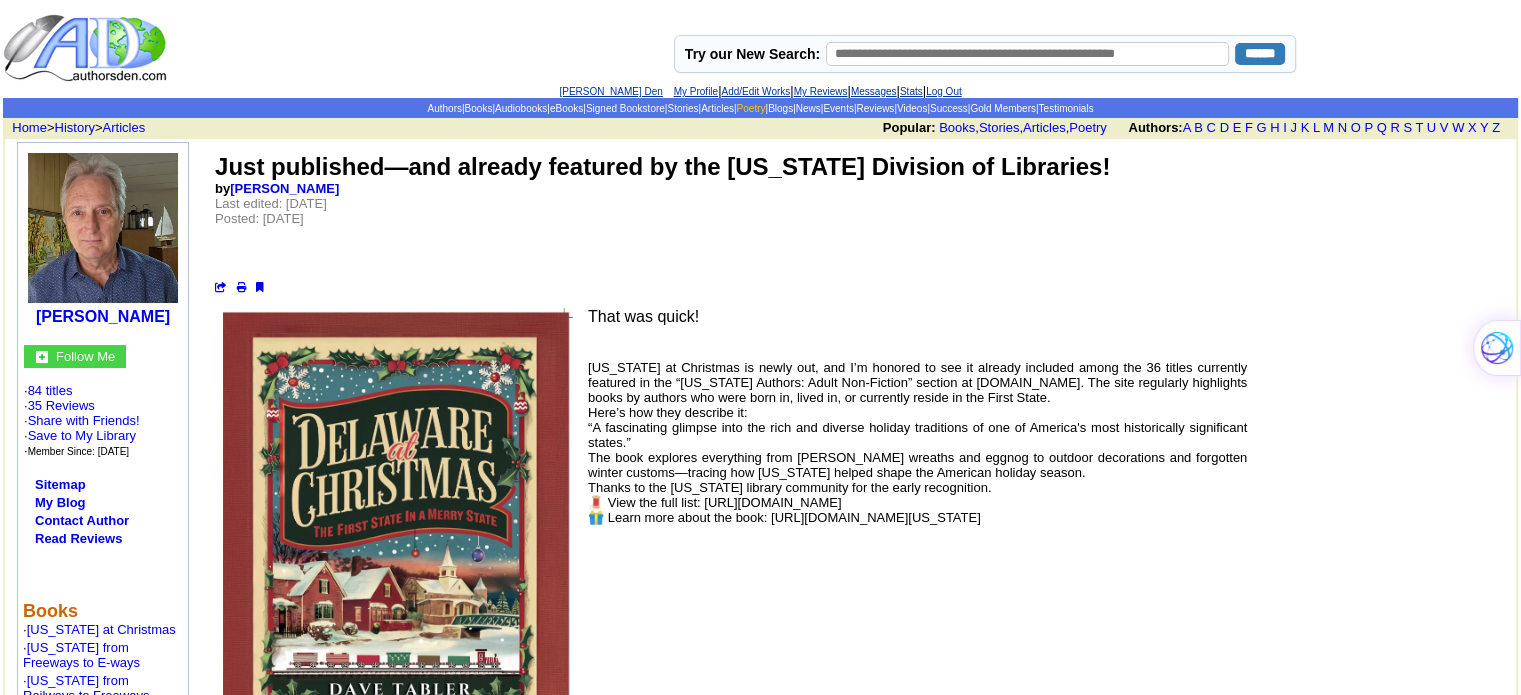 click on "Poetry" at bounding box center [751, 108] 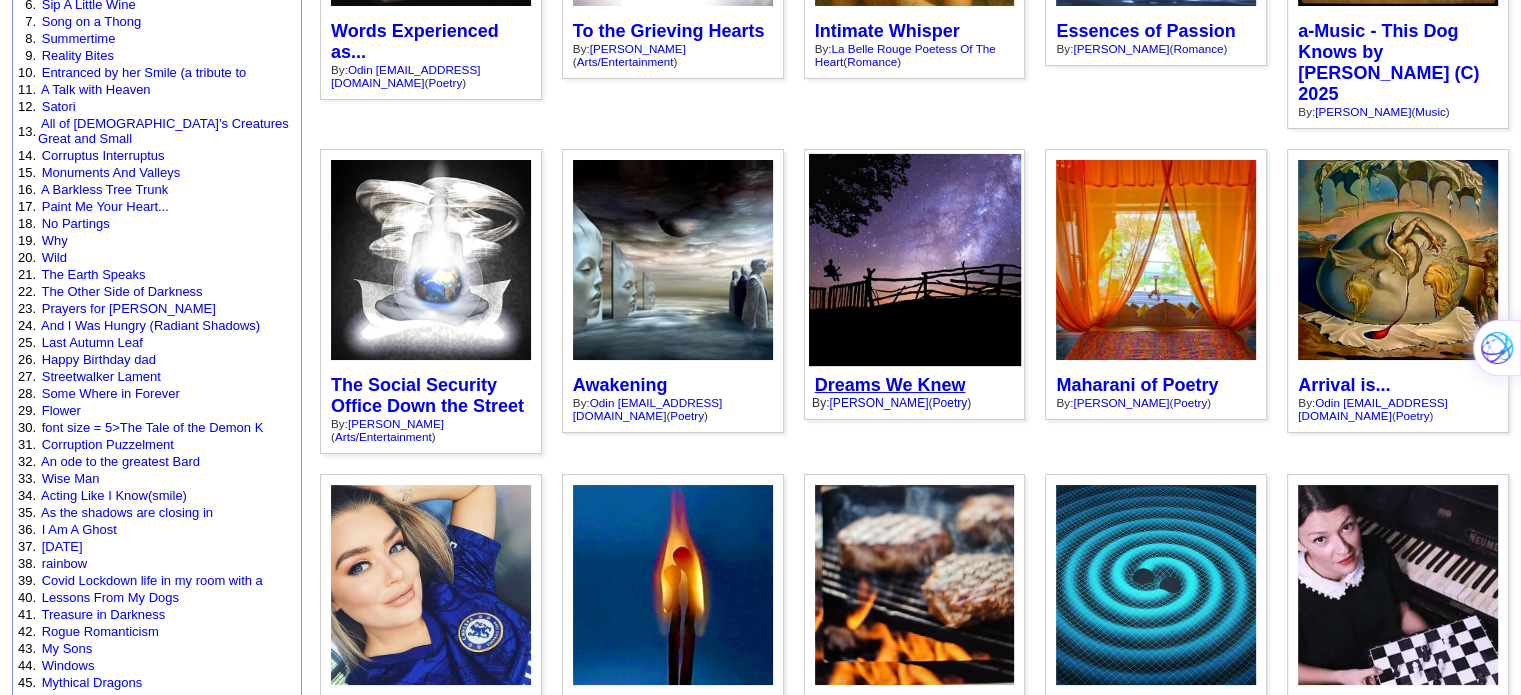 scroll, scrollTop: 500, scrollLeft: 0, axis: vertical 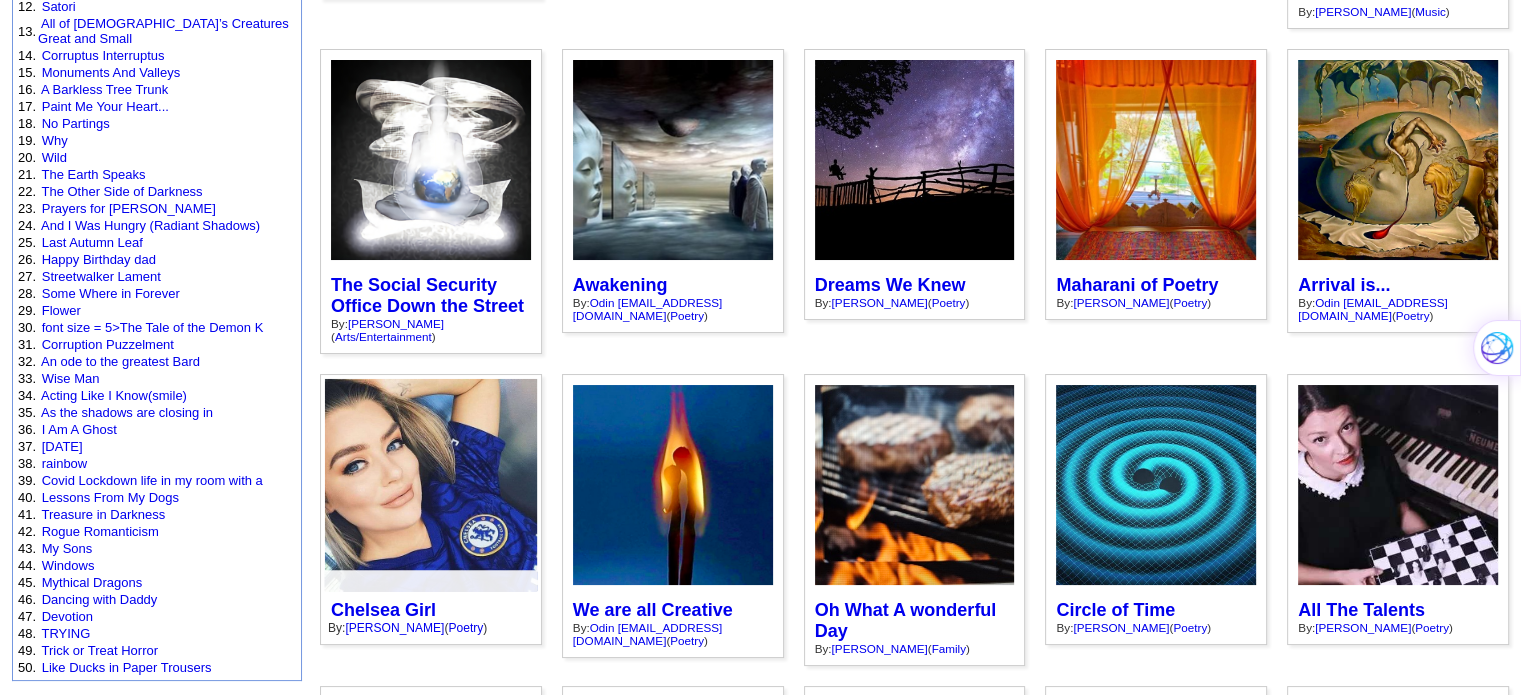 click at bounding box center (431, 485) 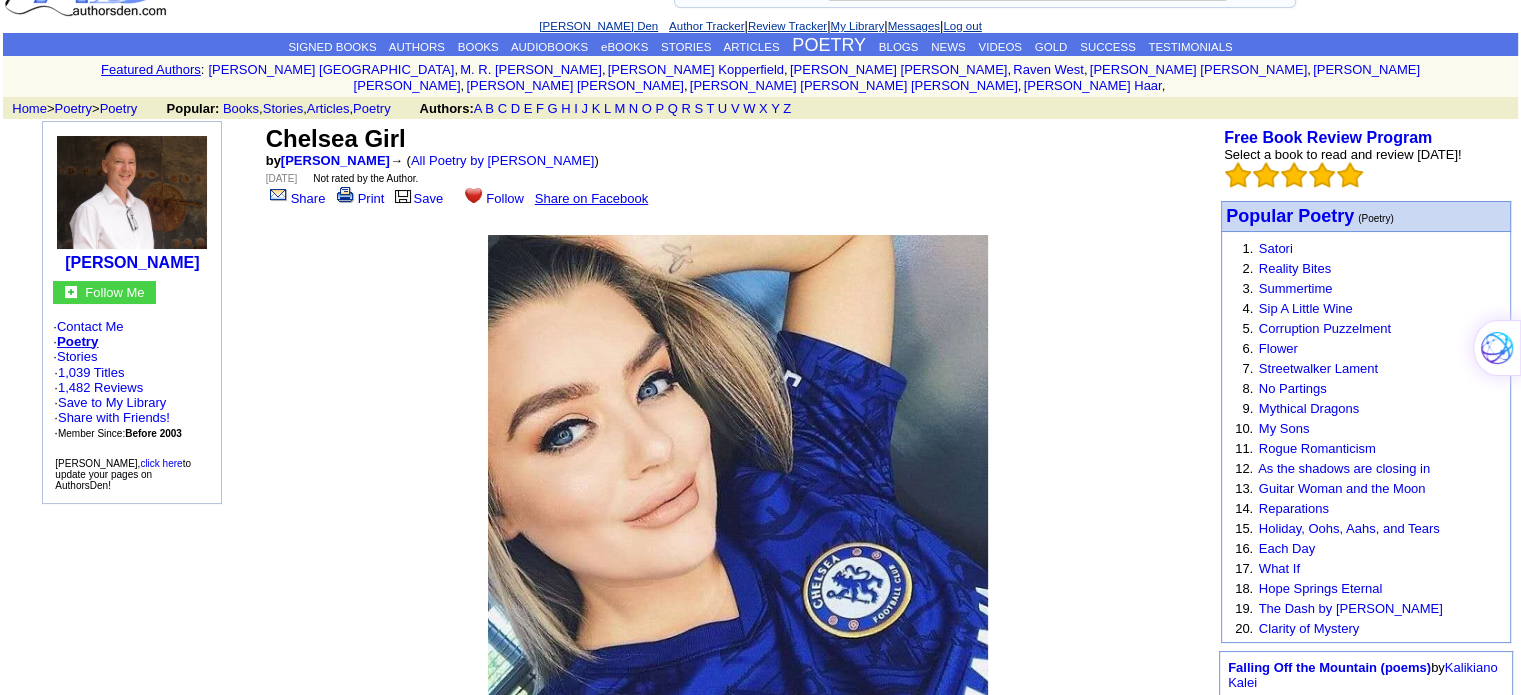 scroll, scrollTop: 100, scrollLeft: 0, axis: vertical 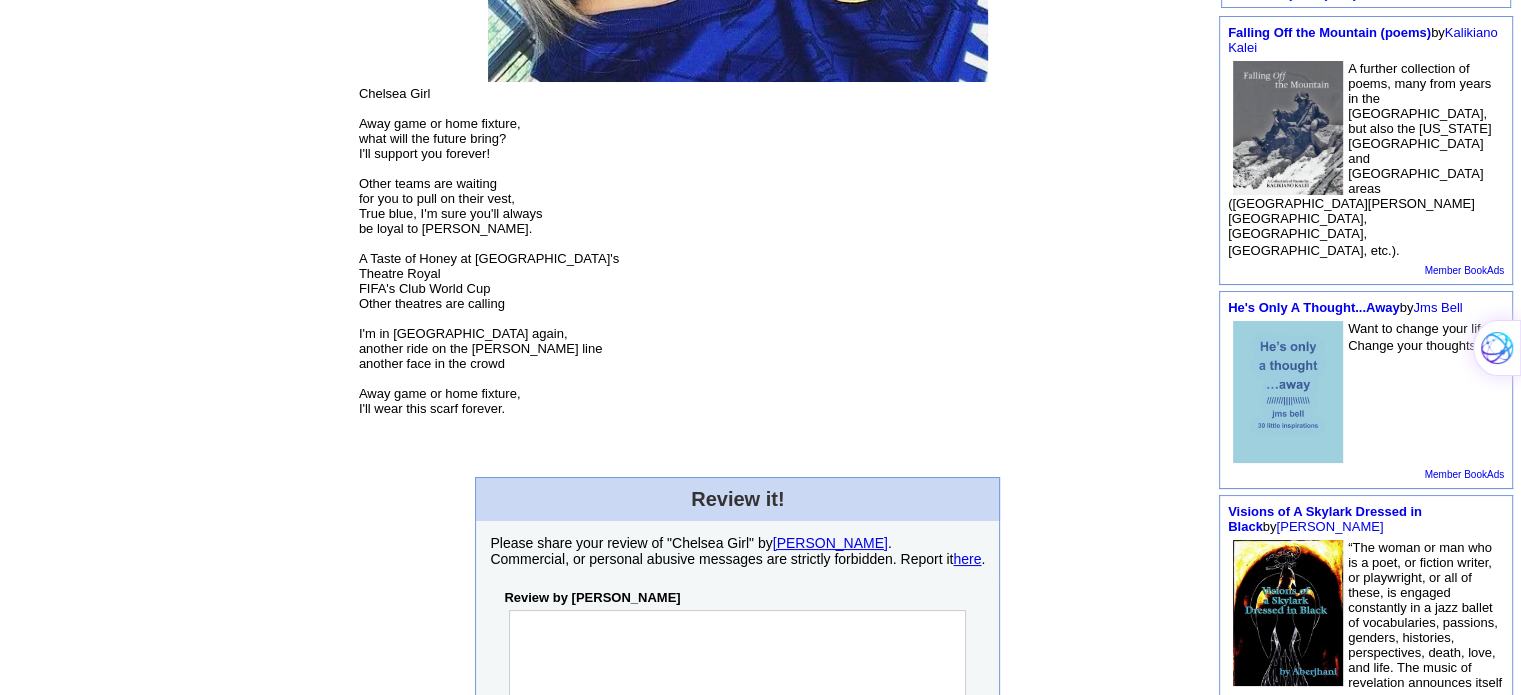 drag, startPoint x: 753, startPoint y: 363, endPoint x: 727, endPoint y: 358, distance: 26.476404 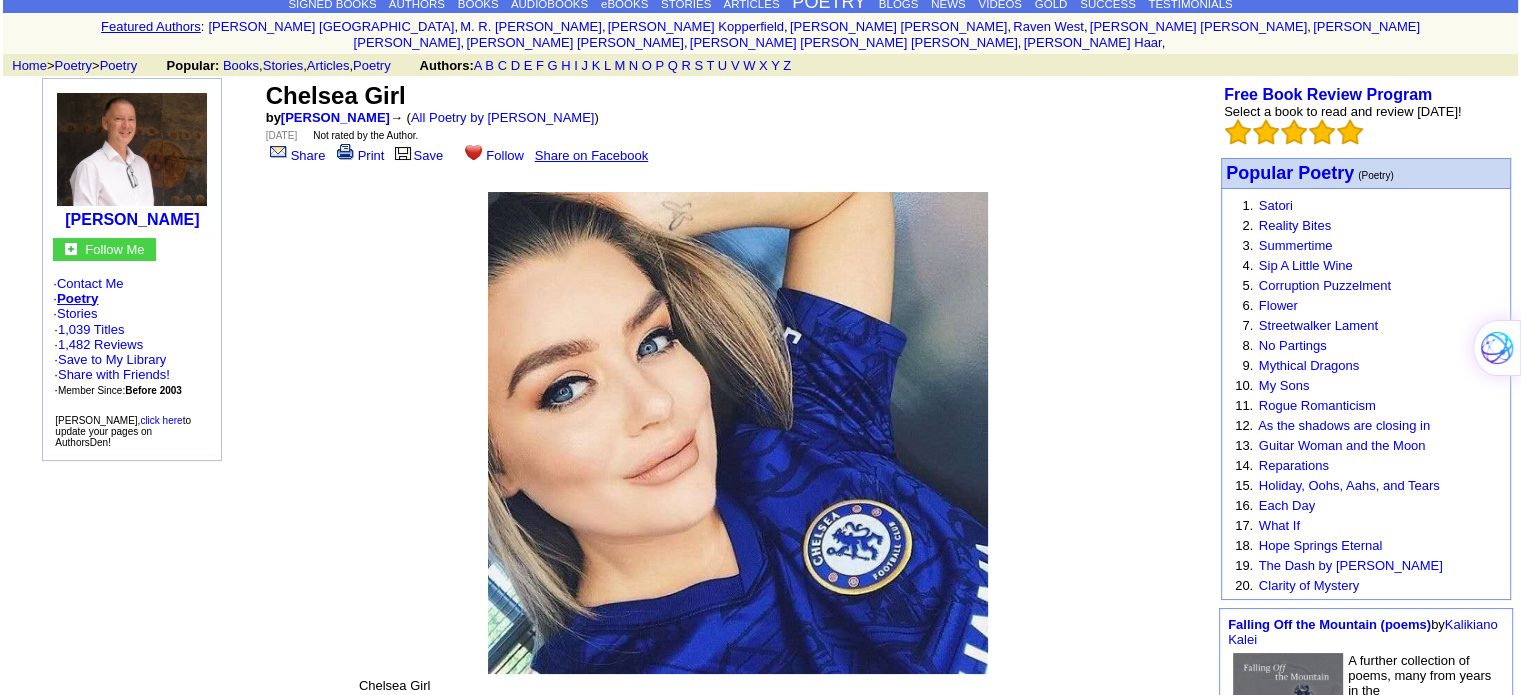 scroll, scrollTop: 0, scrollLeft: 0, axis: both 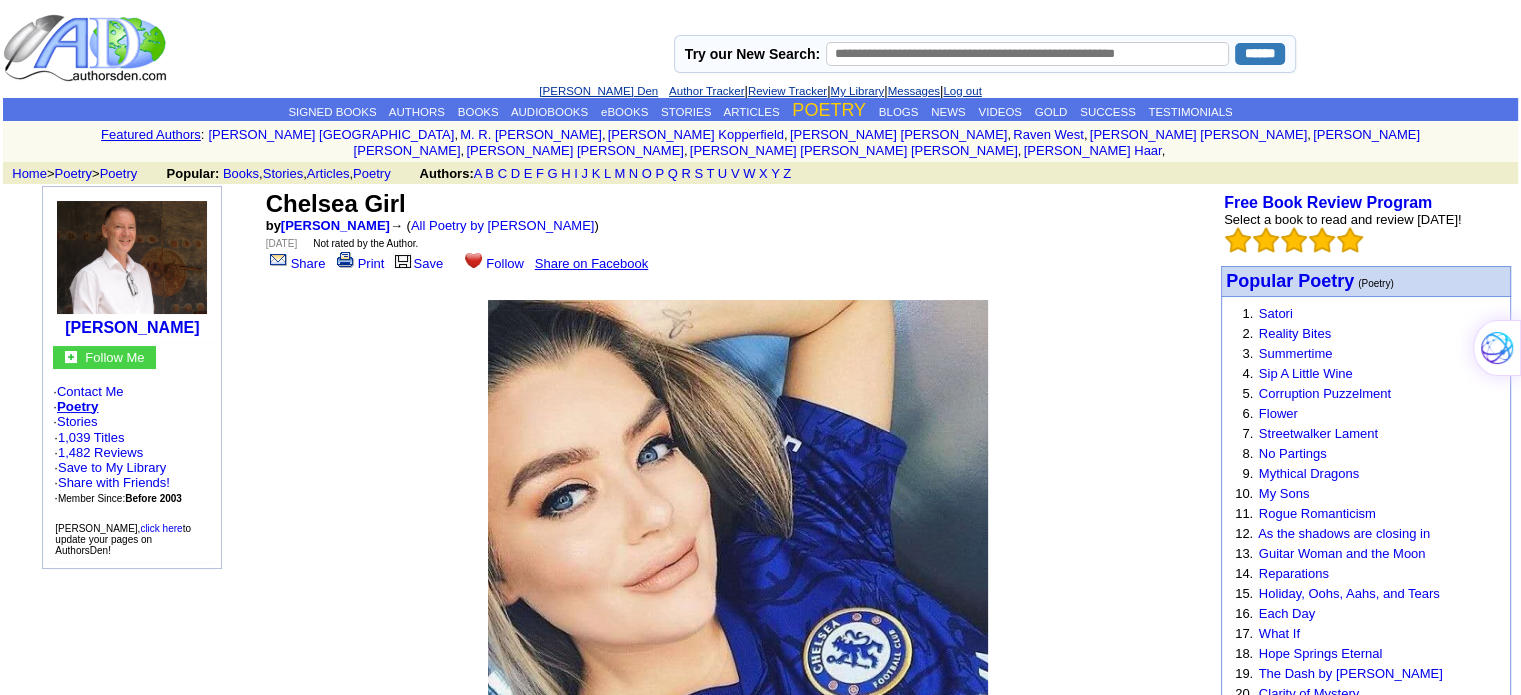 click on "POETRY" at bounding box center (829, 110) 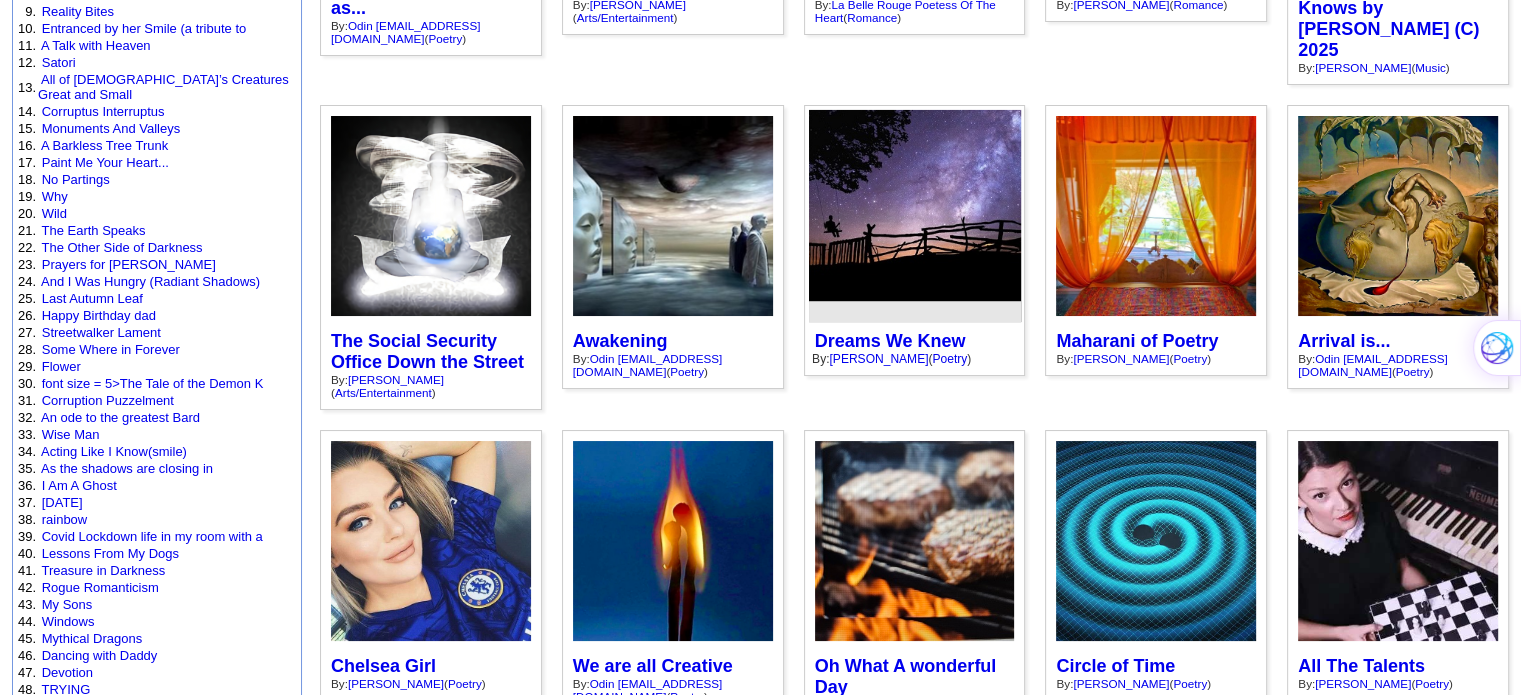 scroll, scrollTop: 500, scrollLeft: 0, axis: vertical 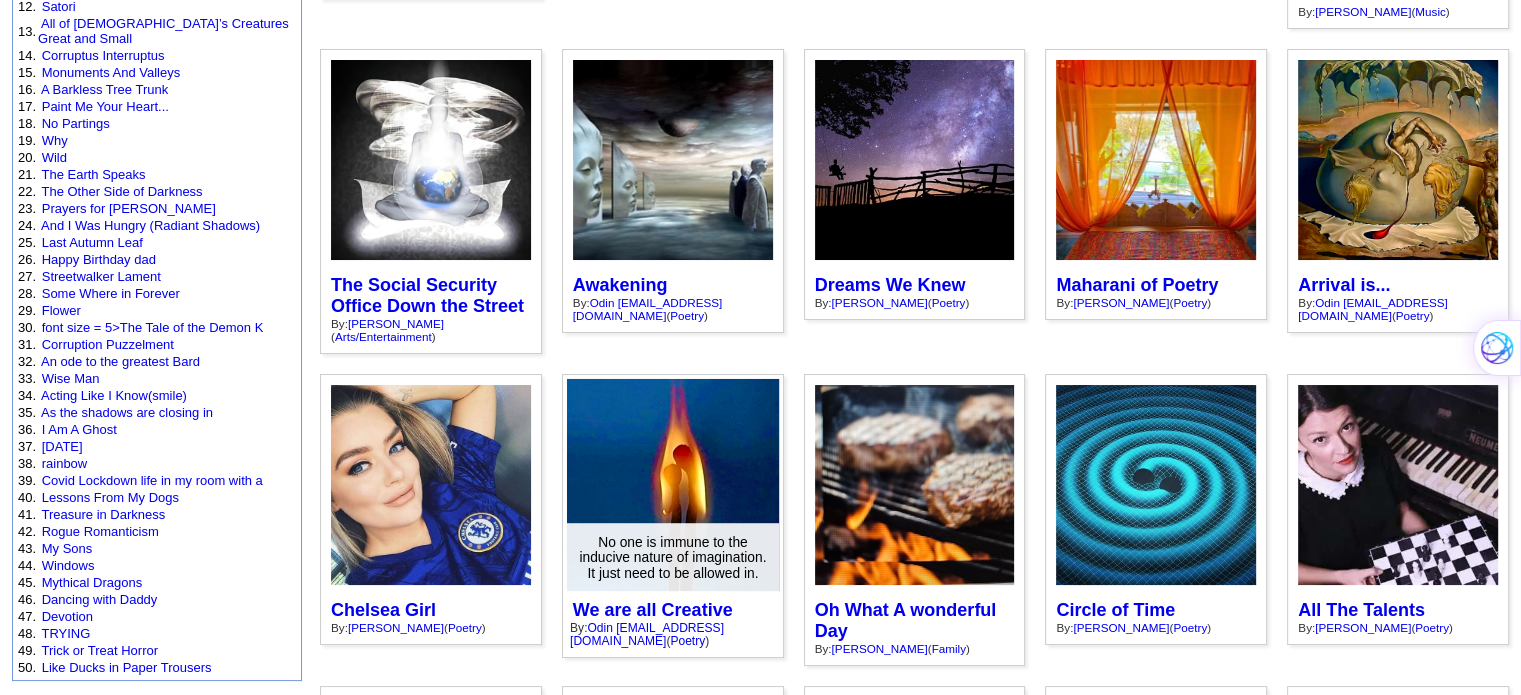 click at bounding box center (673, 485) 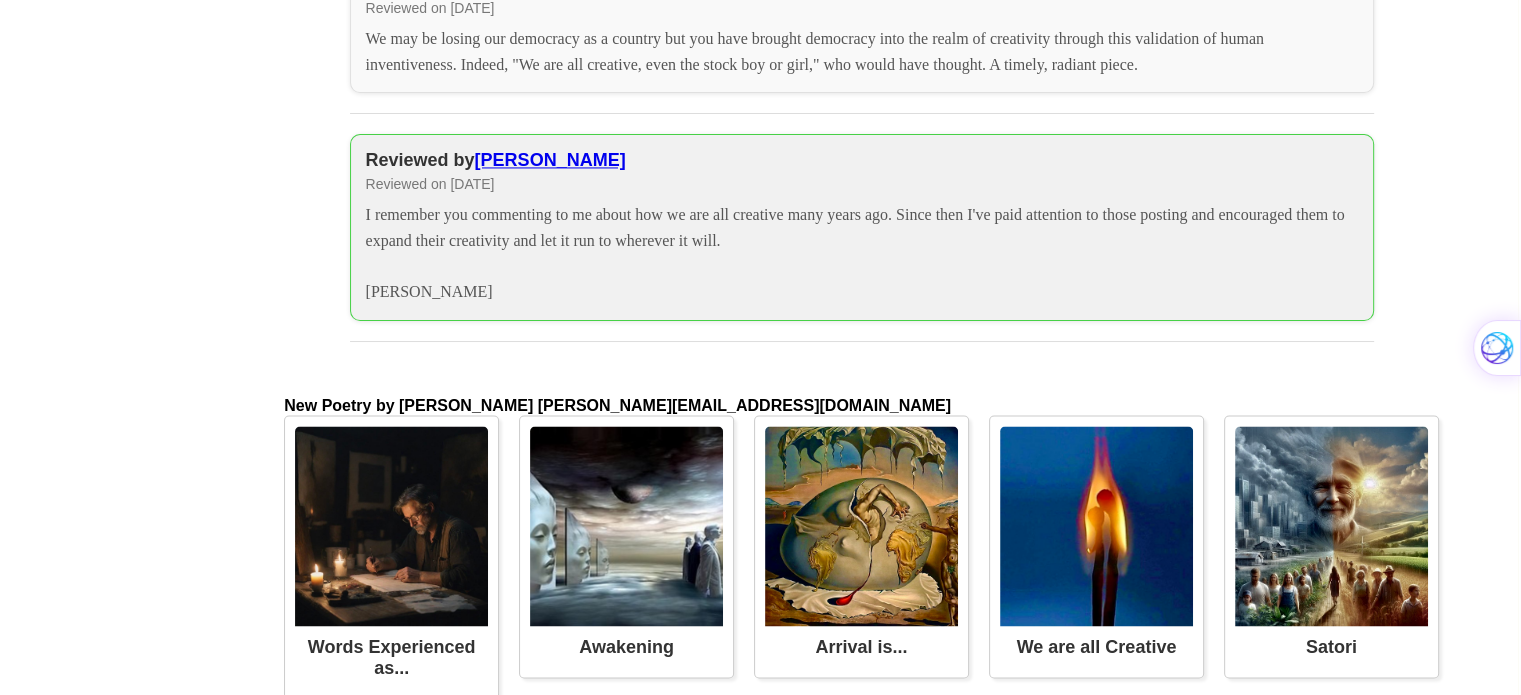 scroll, scrollTop: 3200, scrollLeft: 0, axis: vertical 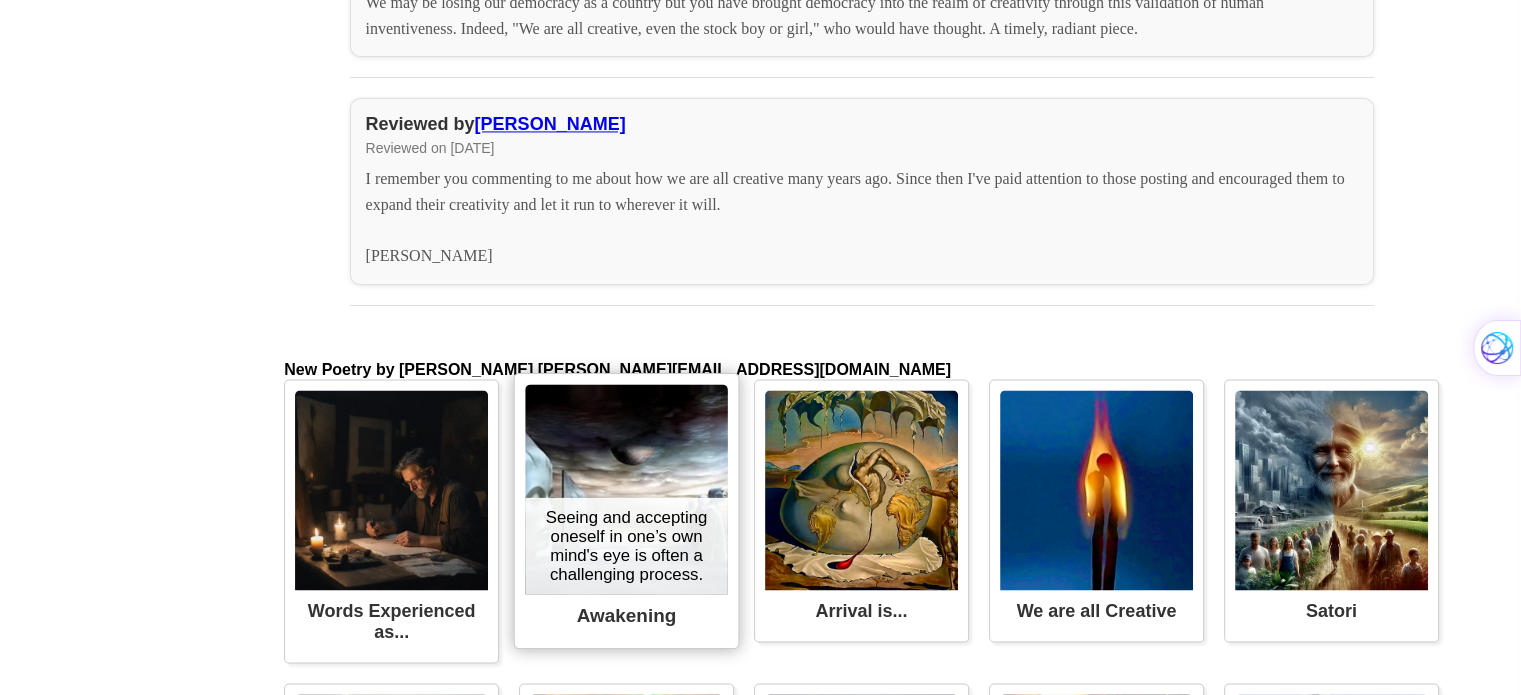 click at bounding box center (626, 489) 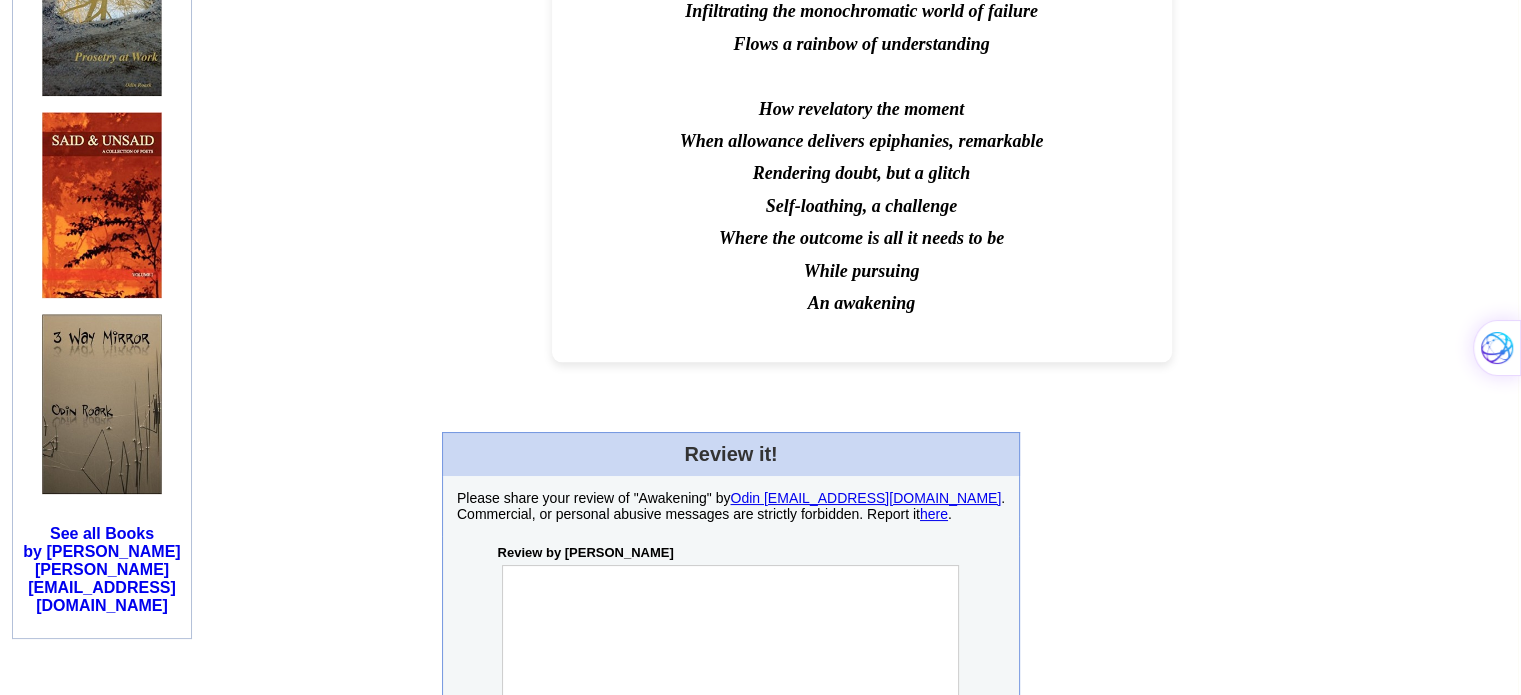 scroll, scrollTop: 2000, scrollLeft: 0, axis: vertical 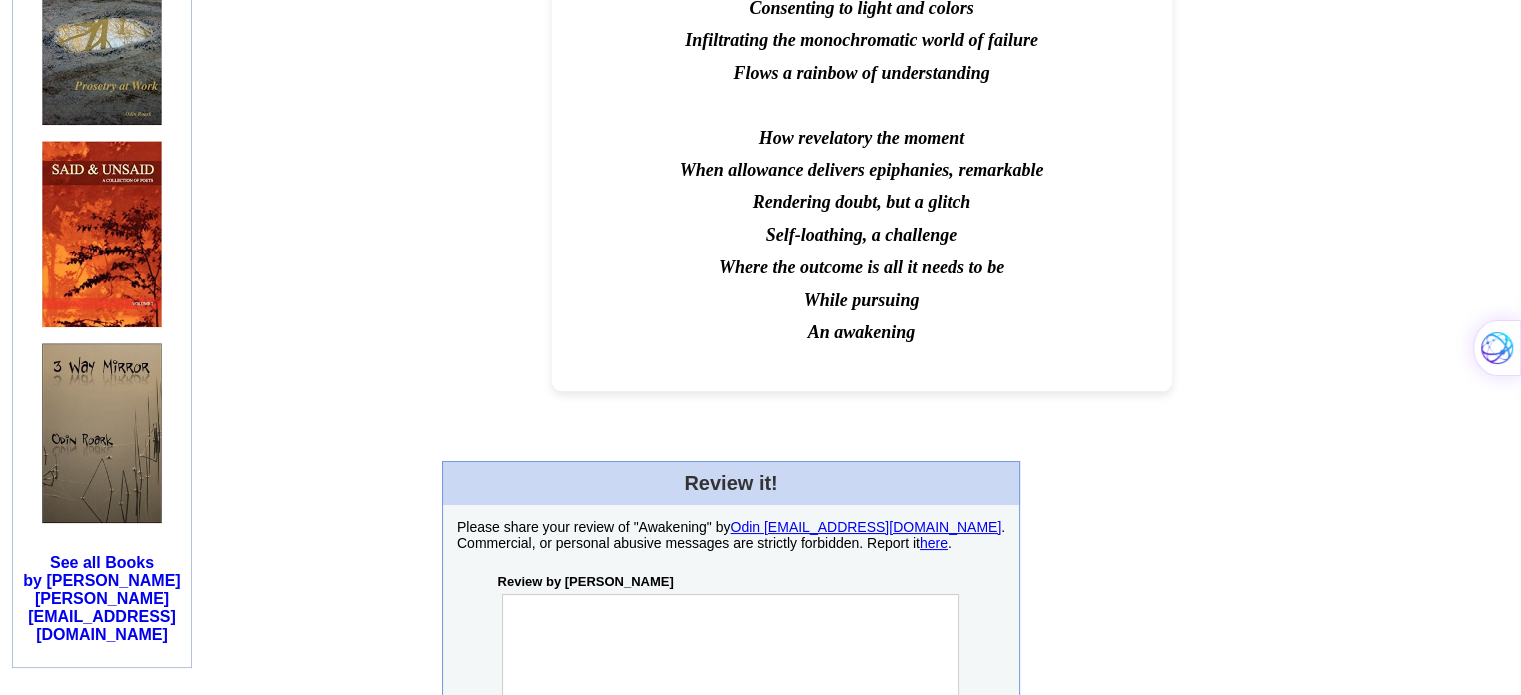 click at bounding box center [730, 680] 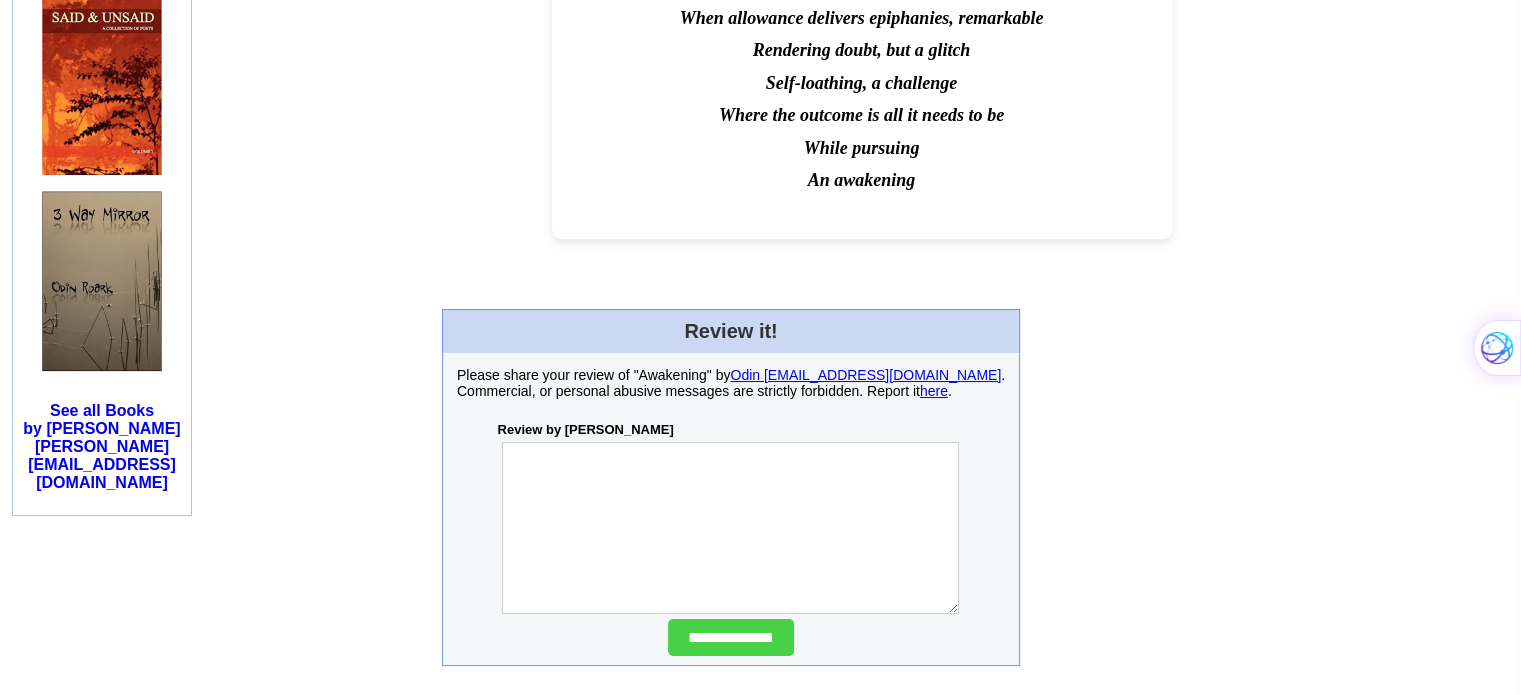 scroll, scrollTop: 2300, scrollLeft: 0, axis: vertical 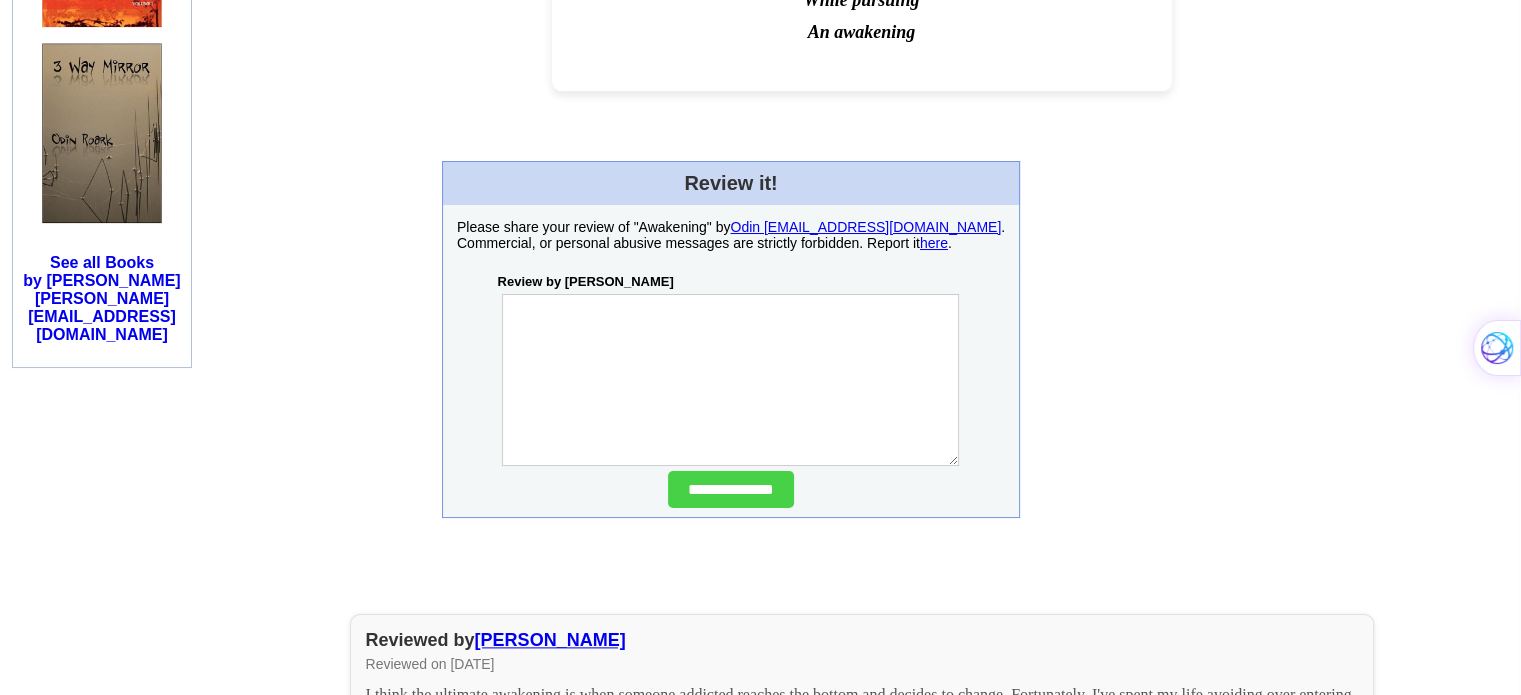click at bounding box center [730, 380] 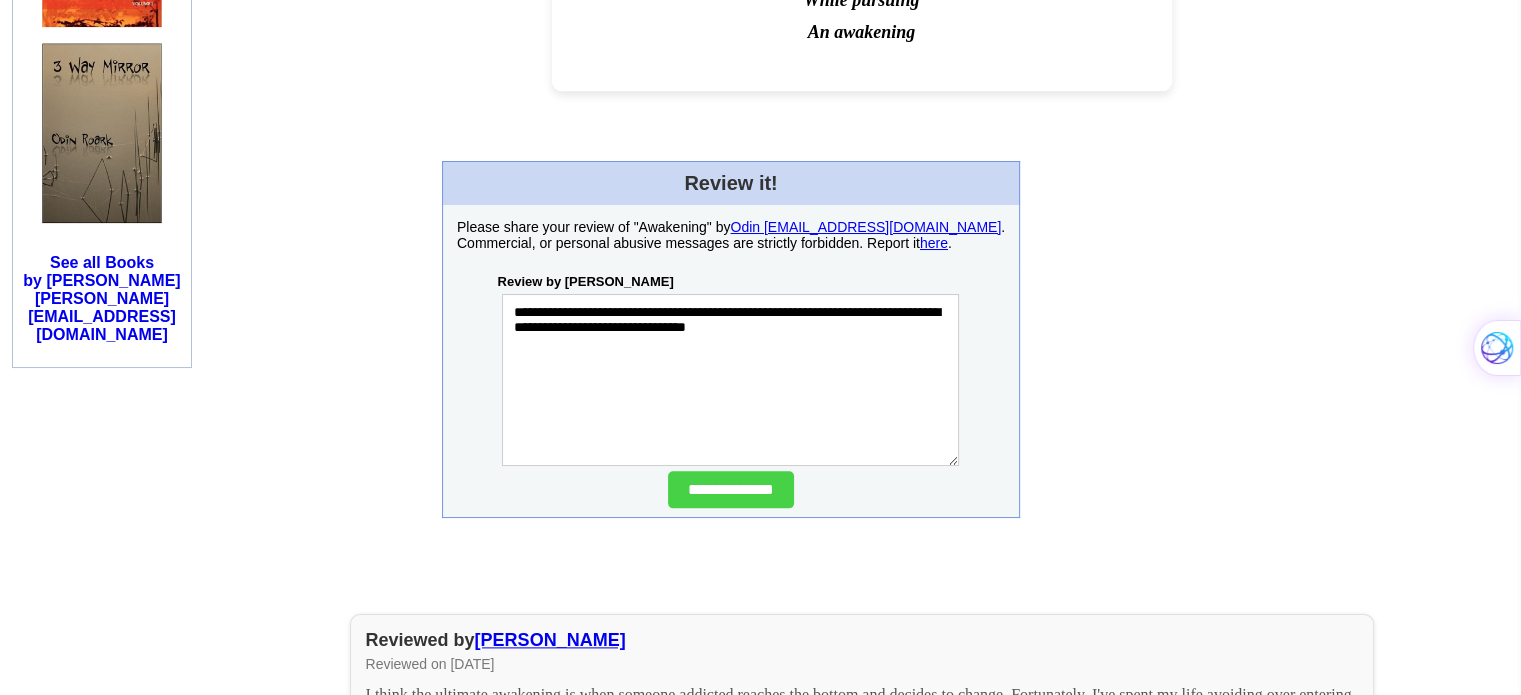click on "**********" at bounding box center [730, 380] 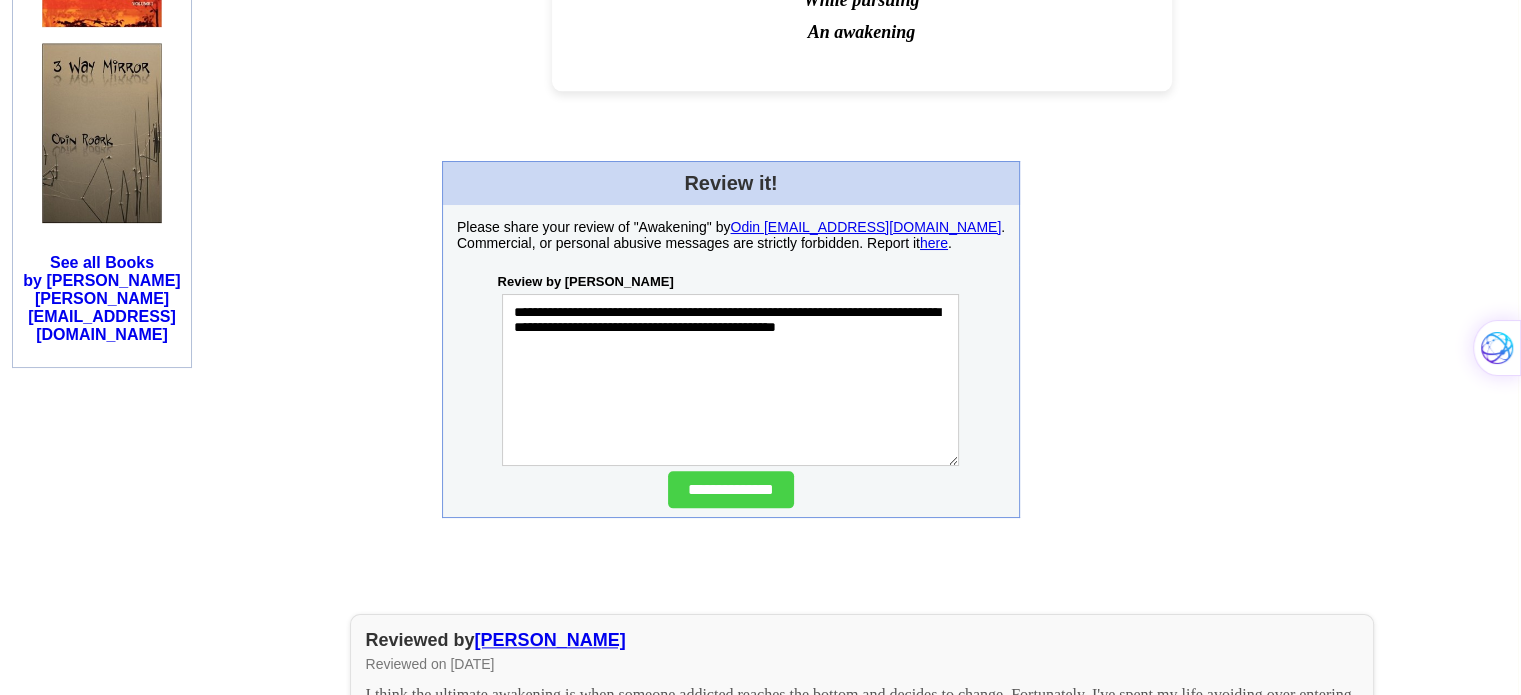 type on "**********" 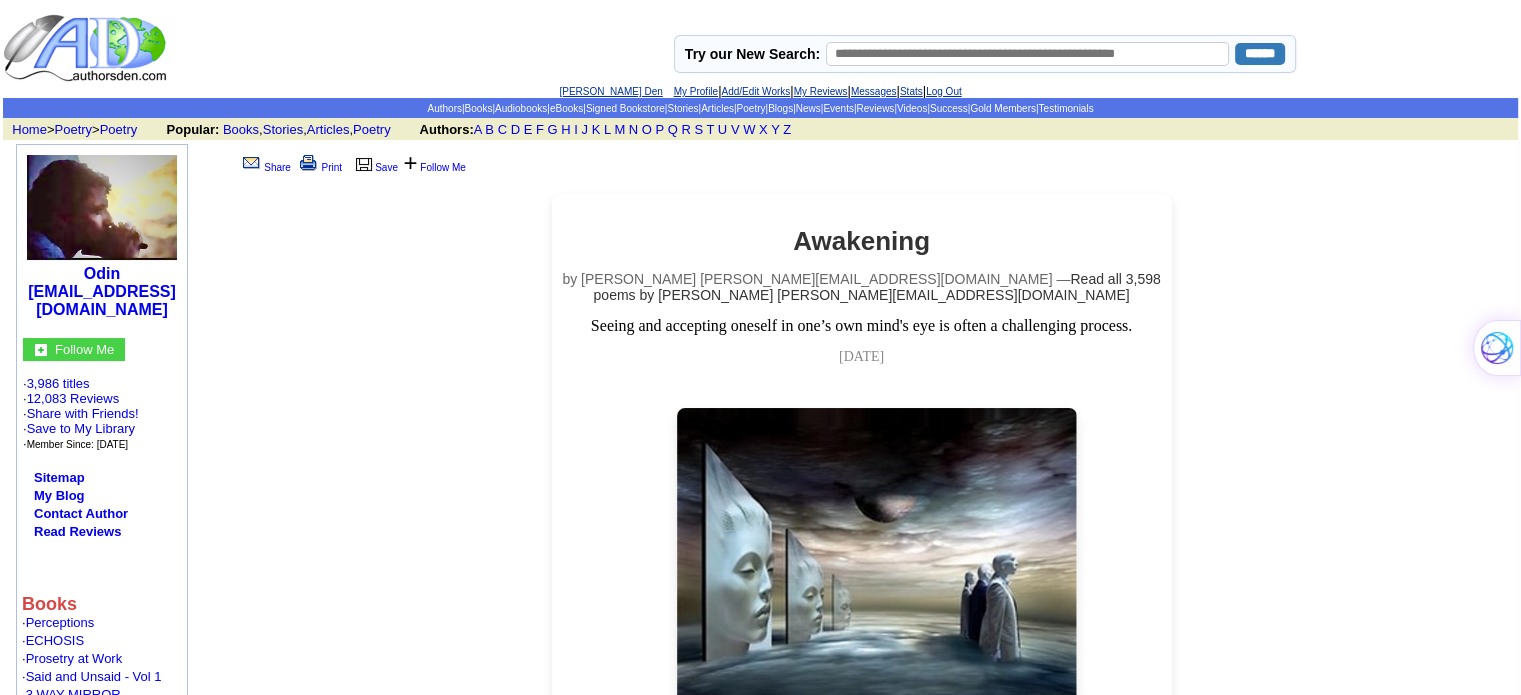 scroll, scrollTop: 0, scrollLeft: 0, axis: both 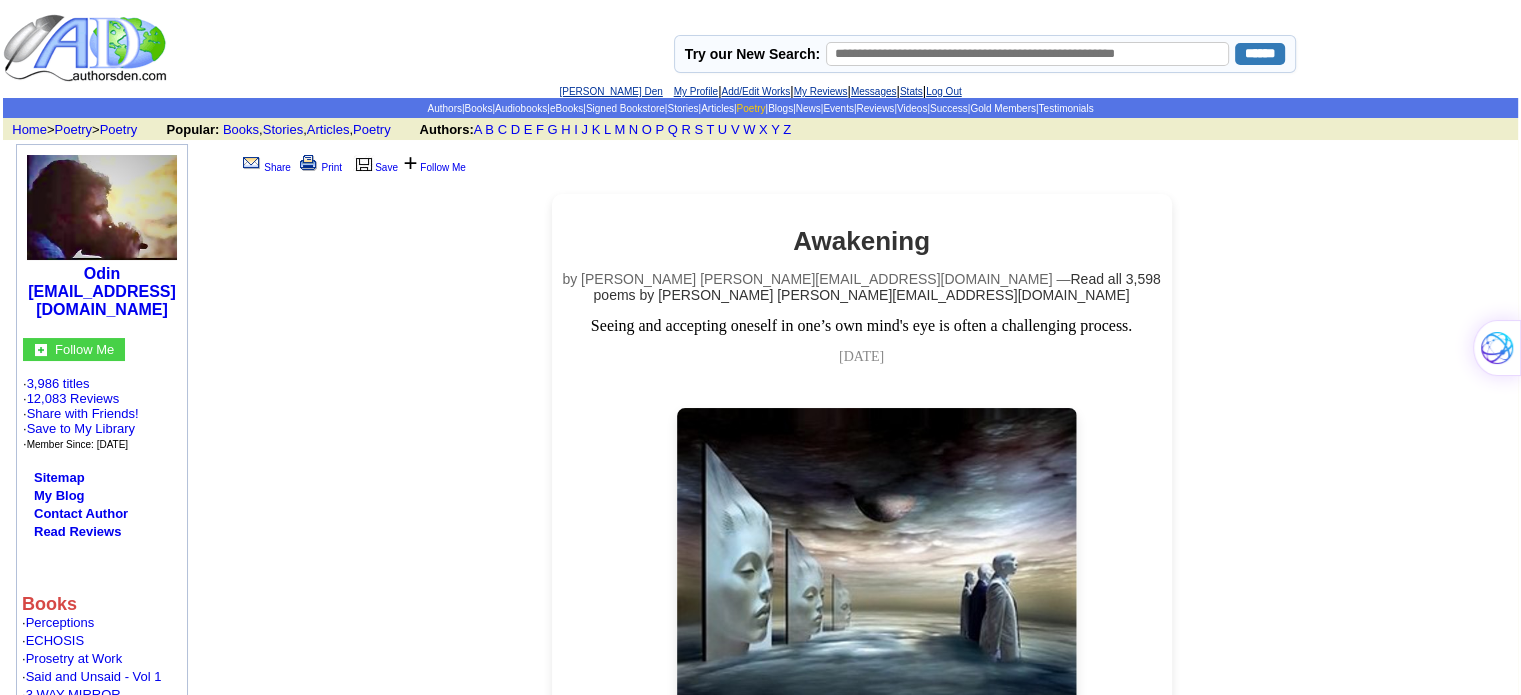 click on "Poetry" at bounding box center [751, 108] 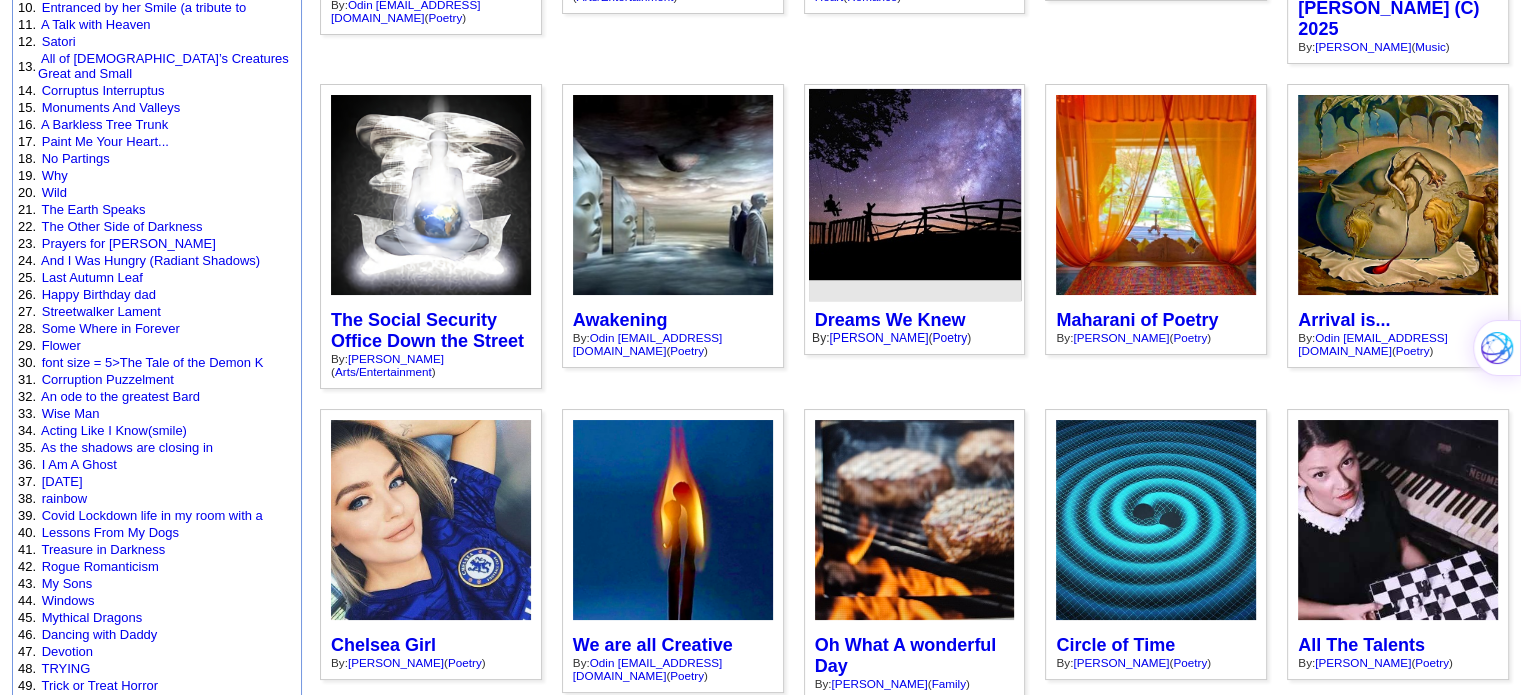 scroll, scrollTop: 500, scrollLeft: 0, axis: vertical 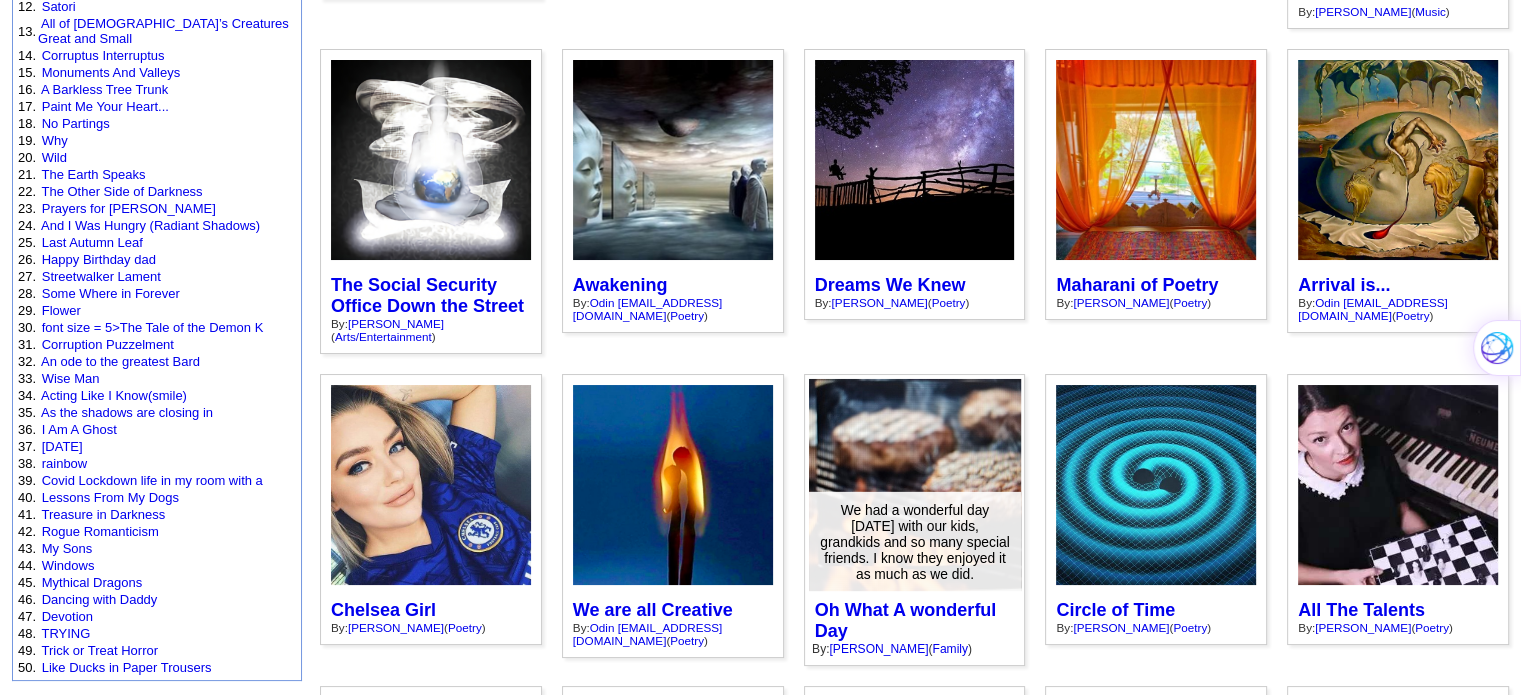 click at bounding box center (915, 485) 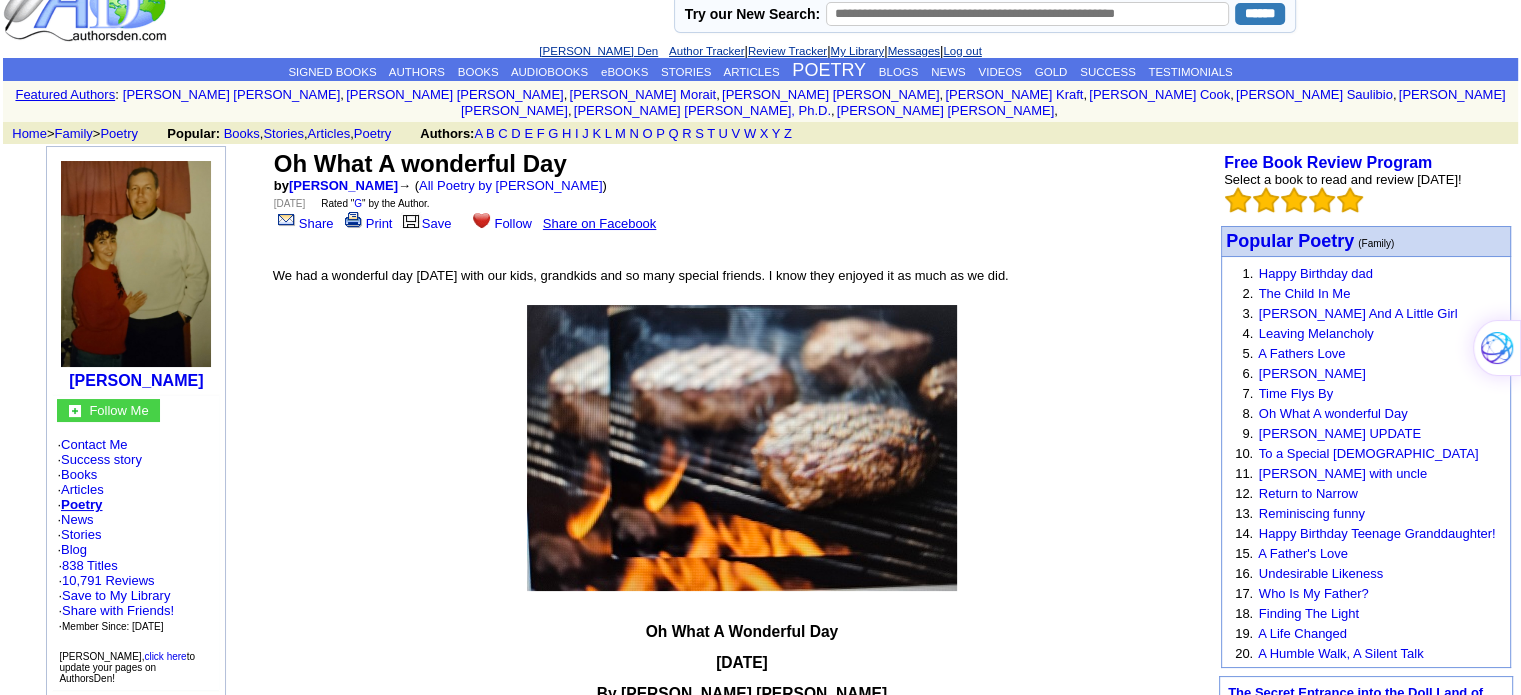 scroll, scrollTop: 0, scrollLeft: 0, axis: both 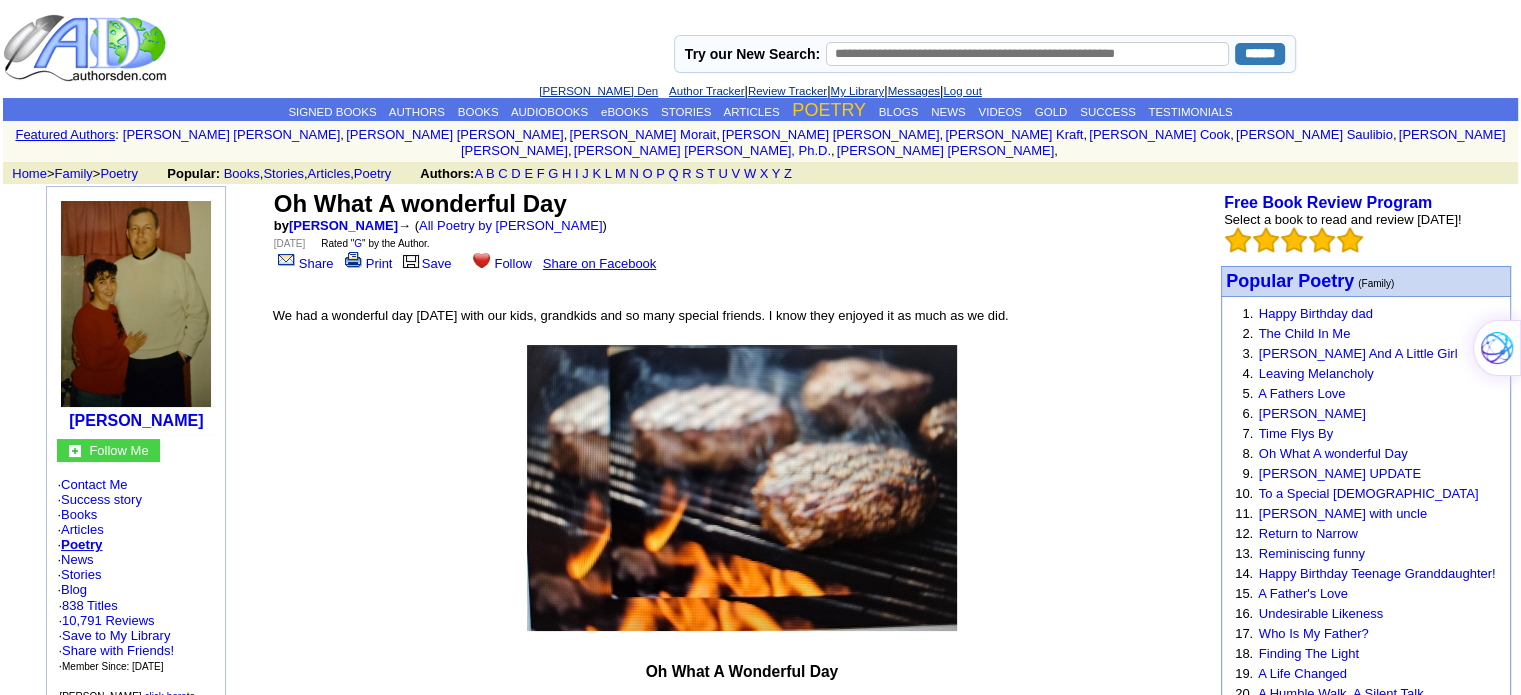 click on "POETRY" at bounding box center (829, 110) 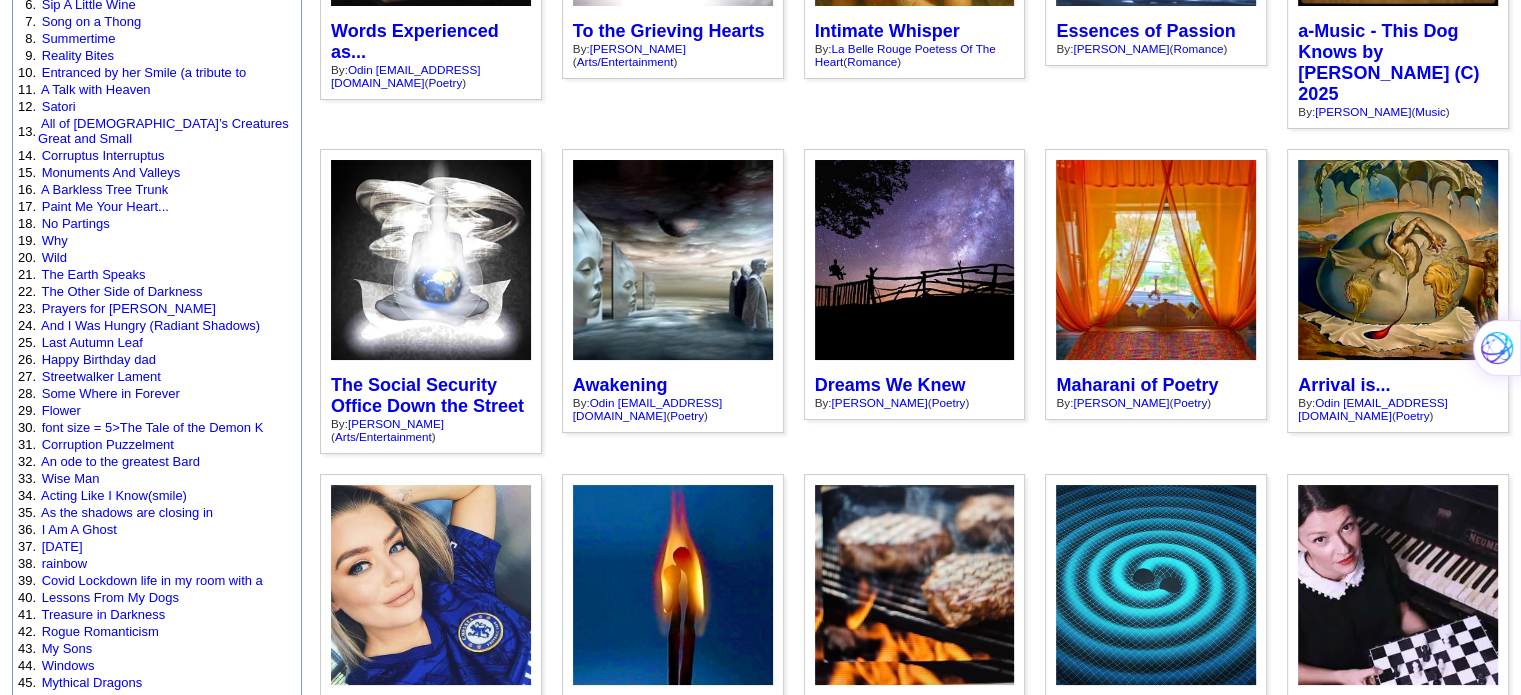 scroll, scrollTop: 500, scrollLeft: 0, axis: vertical 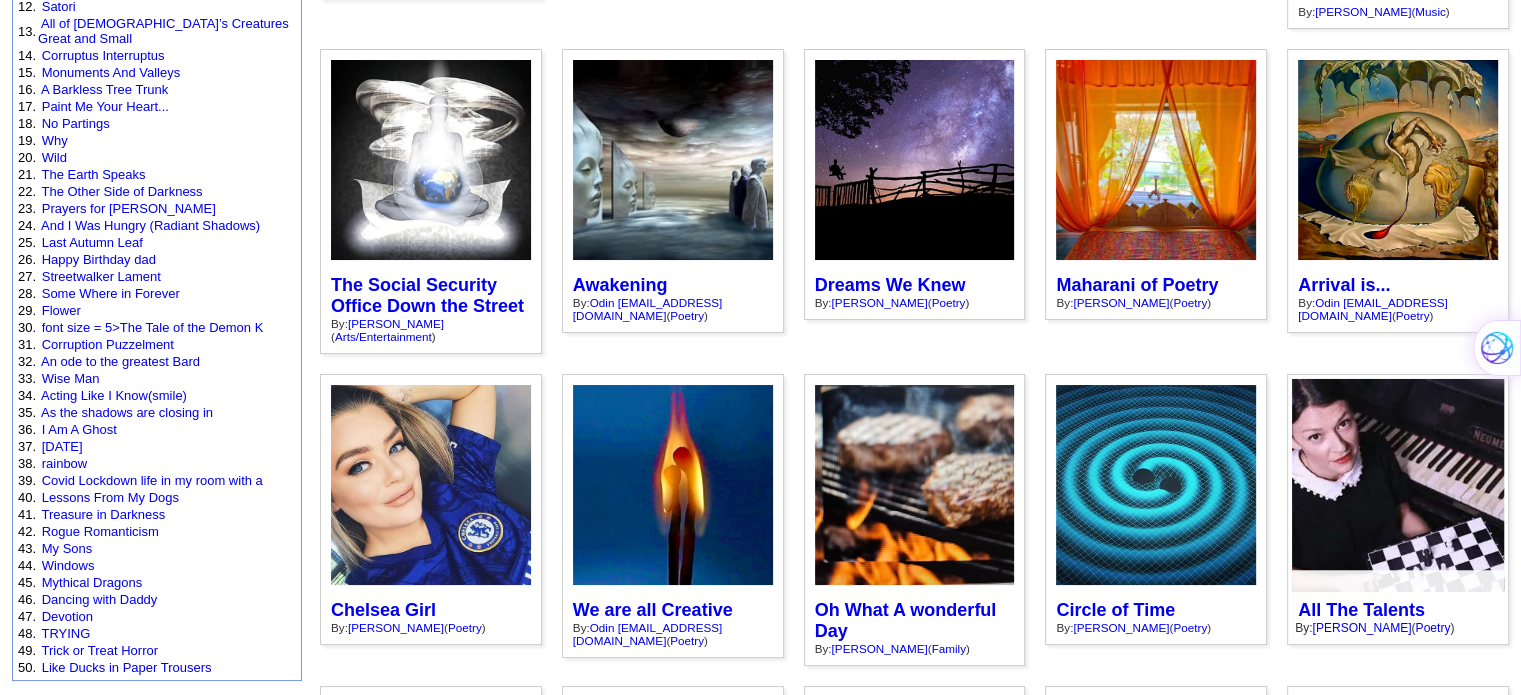 click at bounding box center (1398, 485) 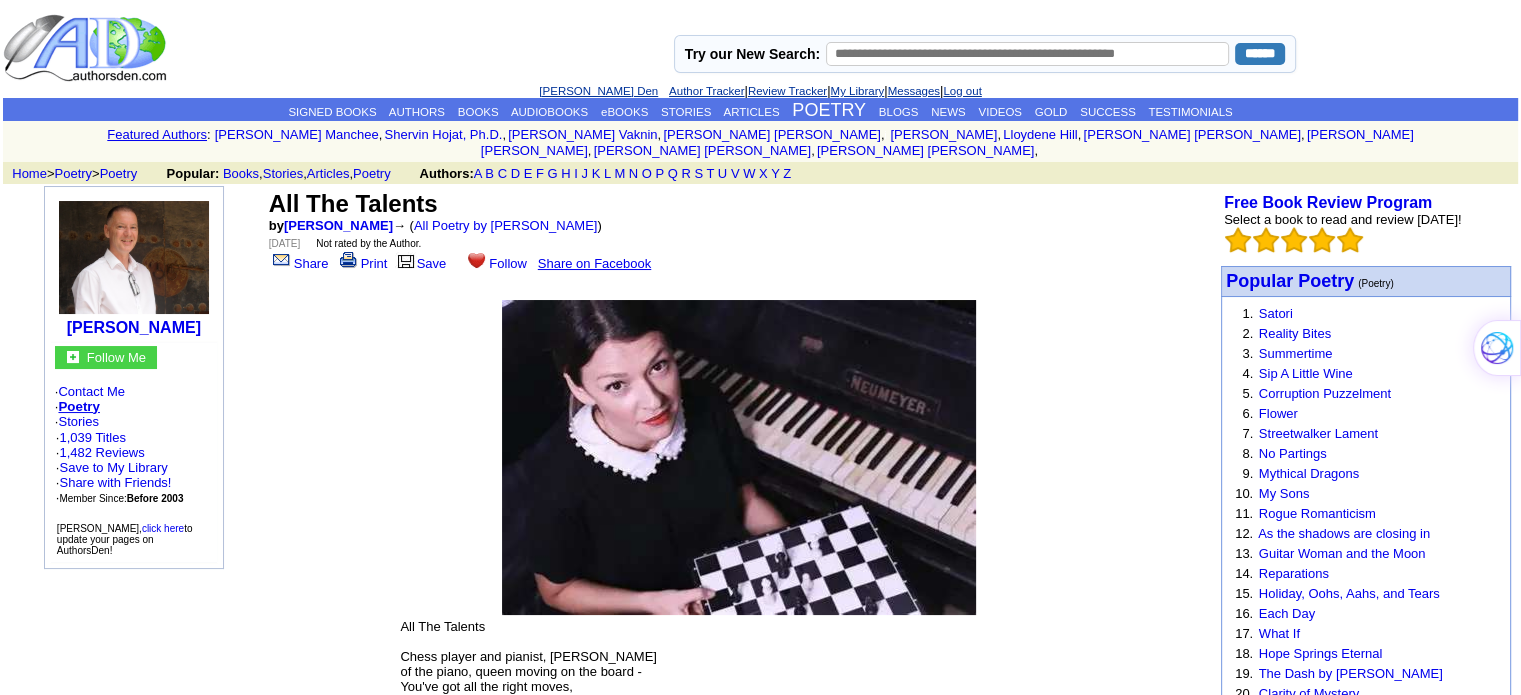 scroll, scrollTop: 0, scrollLeft: 0, axis: both 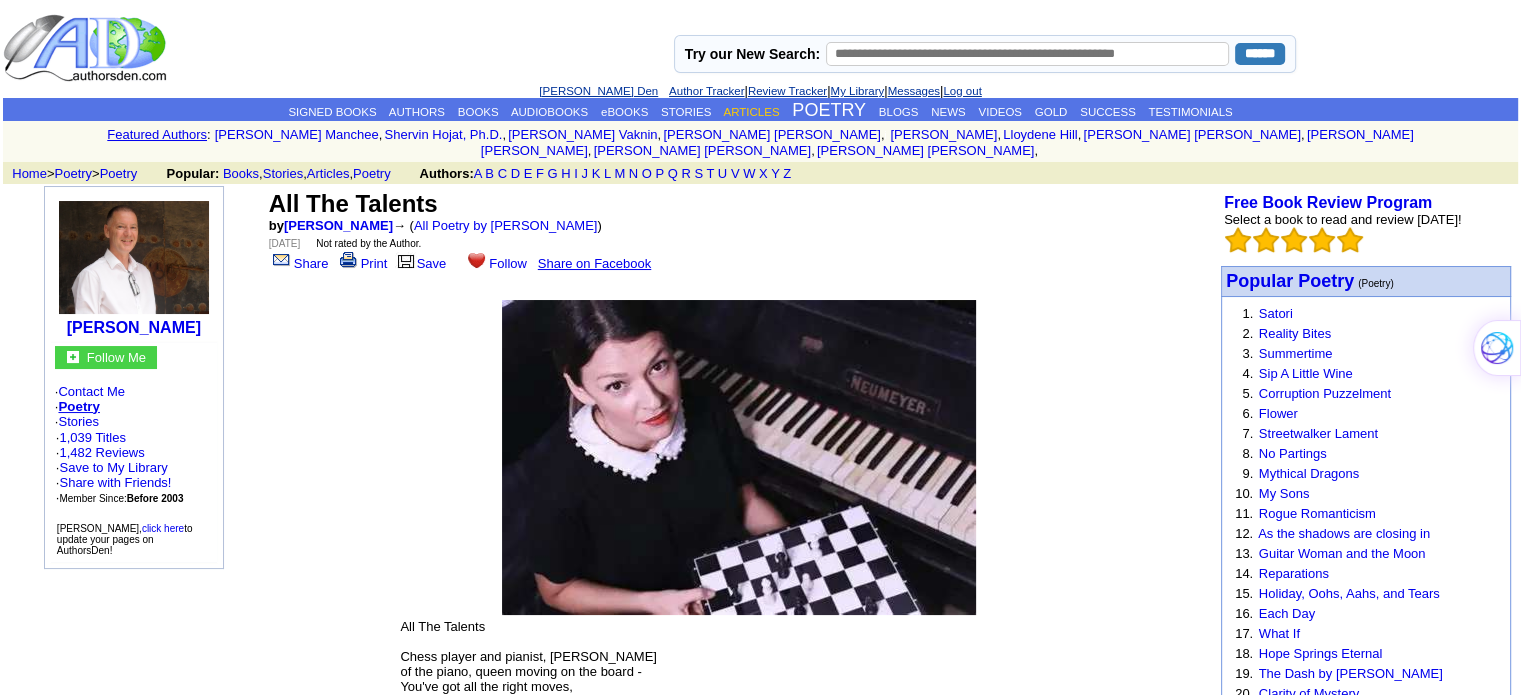 click on "ARTICLES" at bounding box center (751, 112) 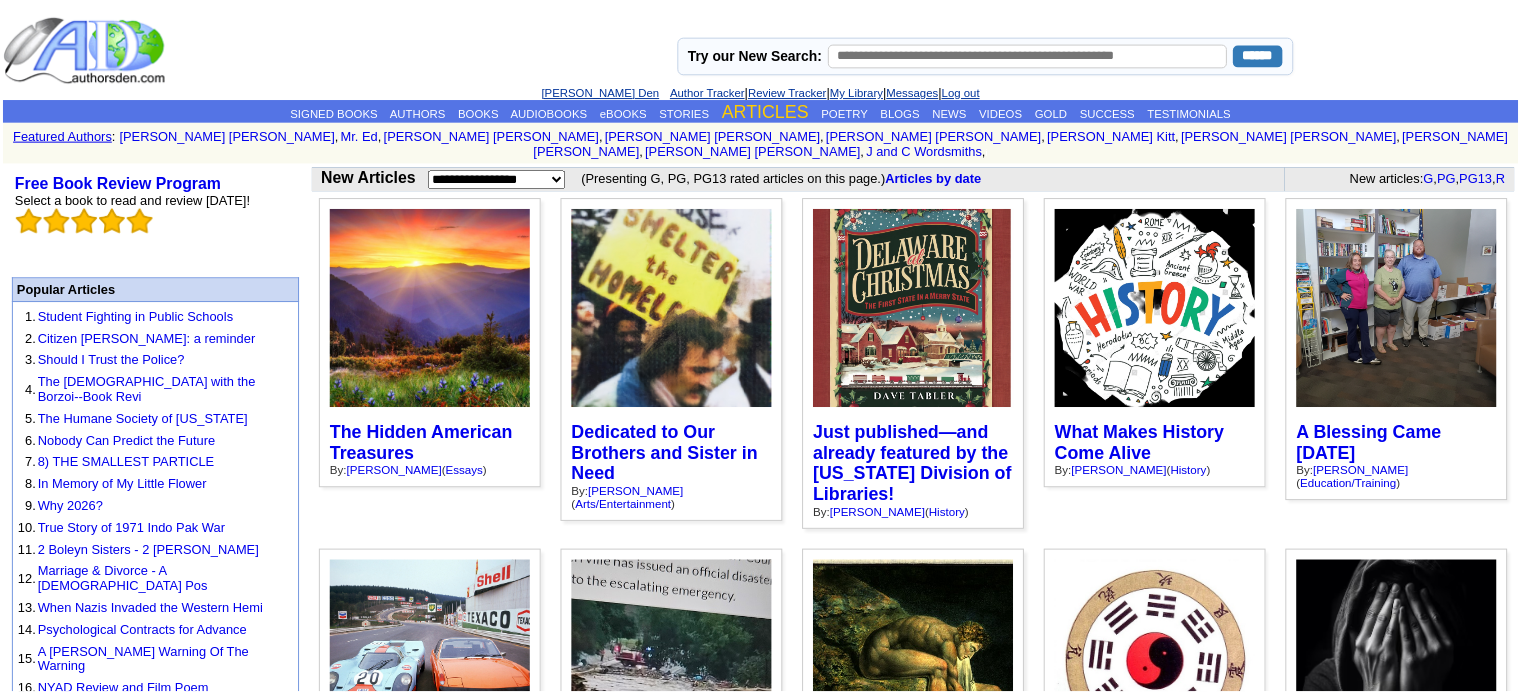 scroll, scrollTop: 0, scrollLeft: 0, axis: both 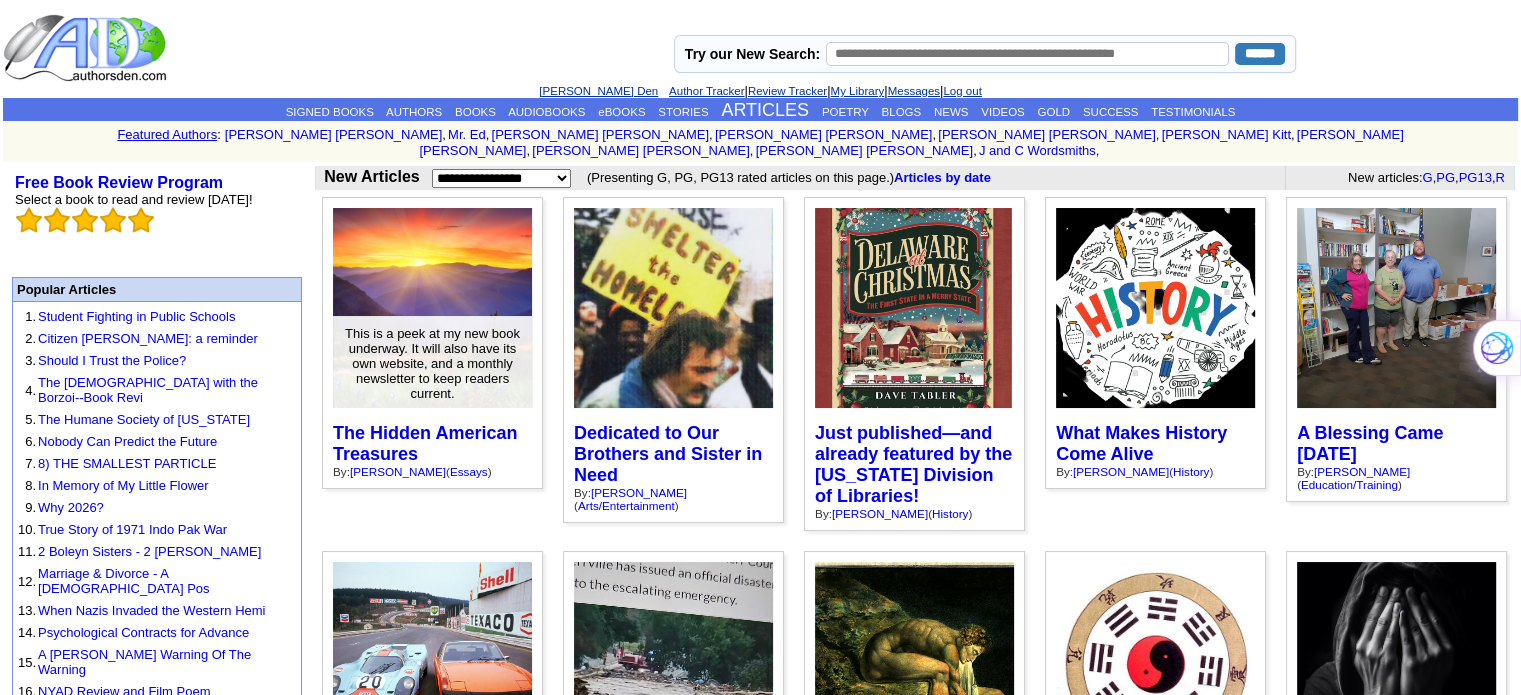 click at bounding box center [432, 308] 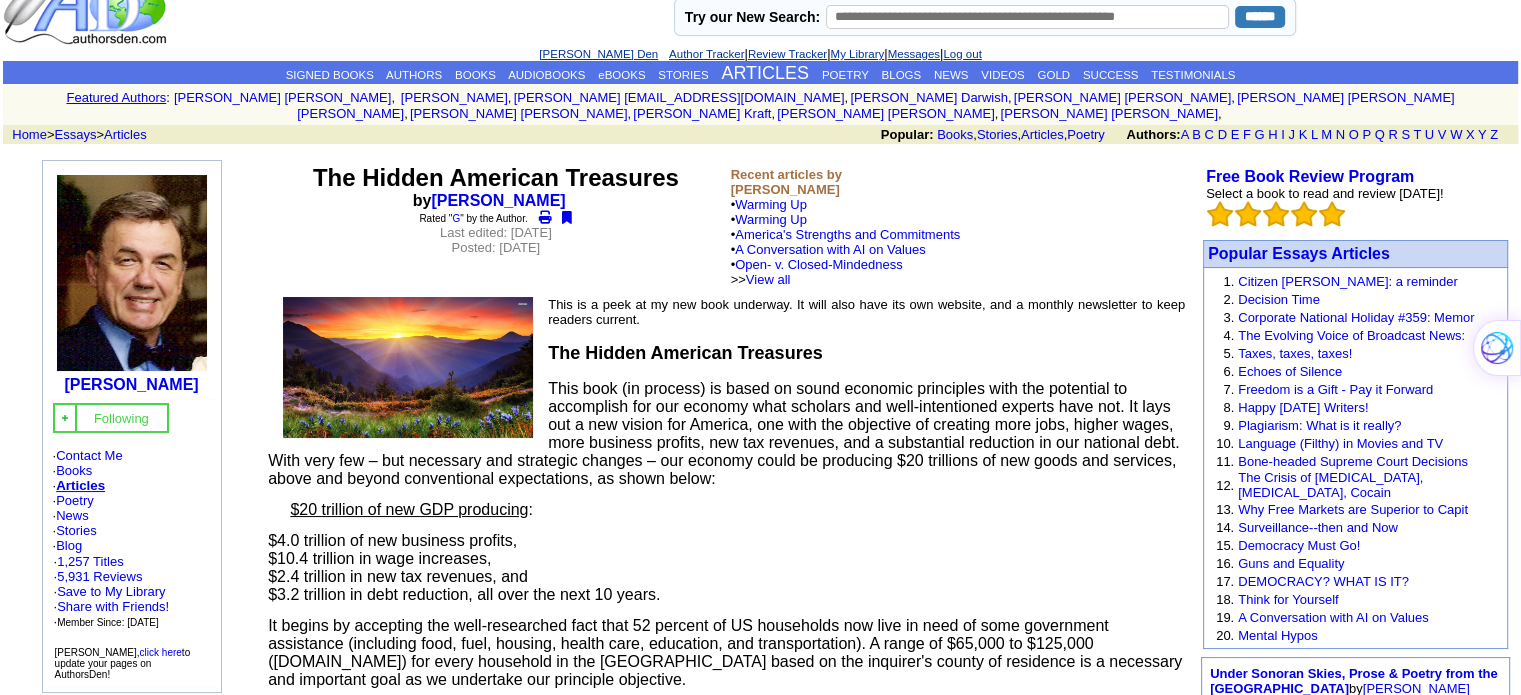 scroll, scrollTop: 0, scrollLeft: 0, axis: both 